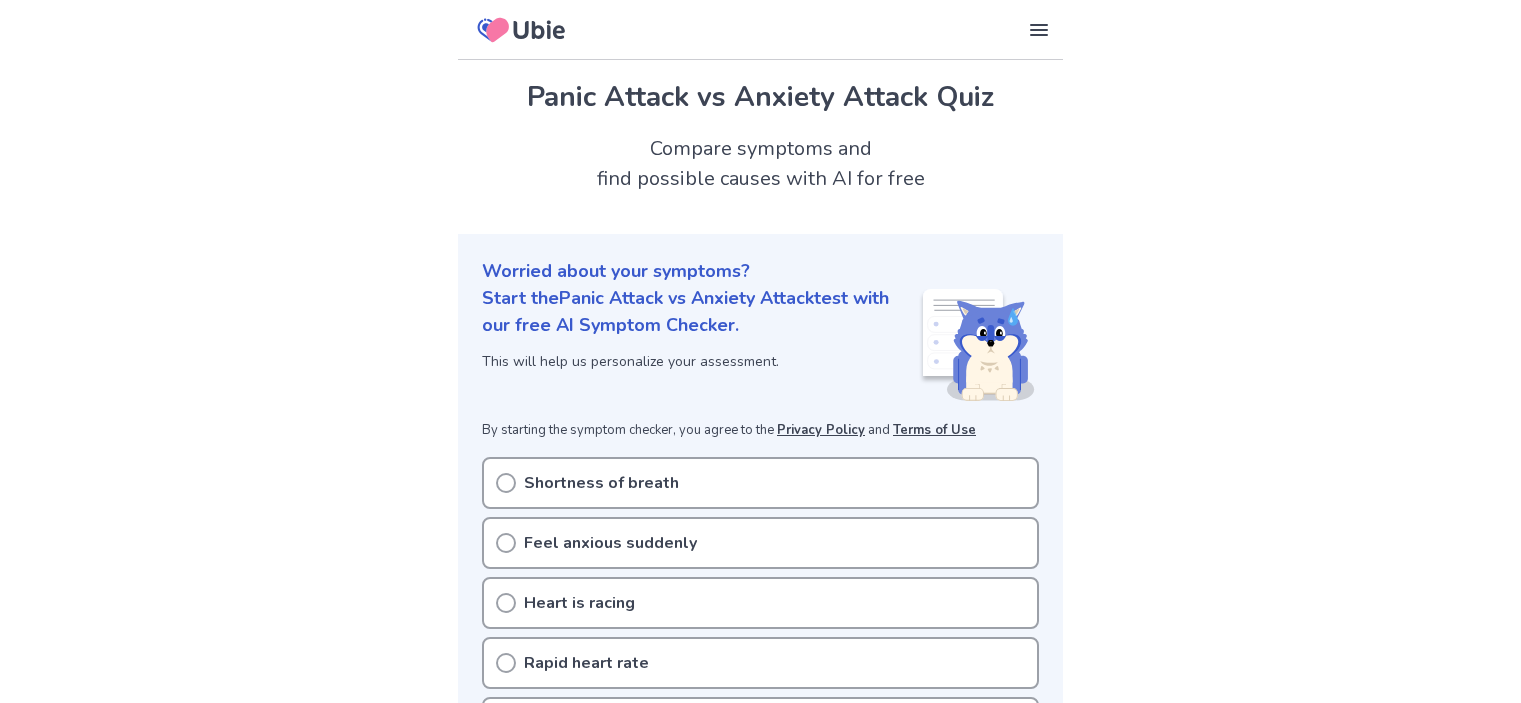 scroll, scrollTop: 228, scrollLeft: 0, axis: vertical 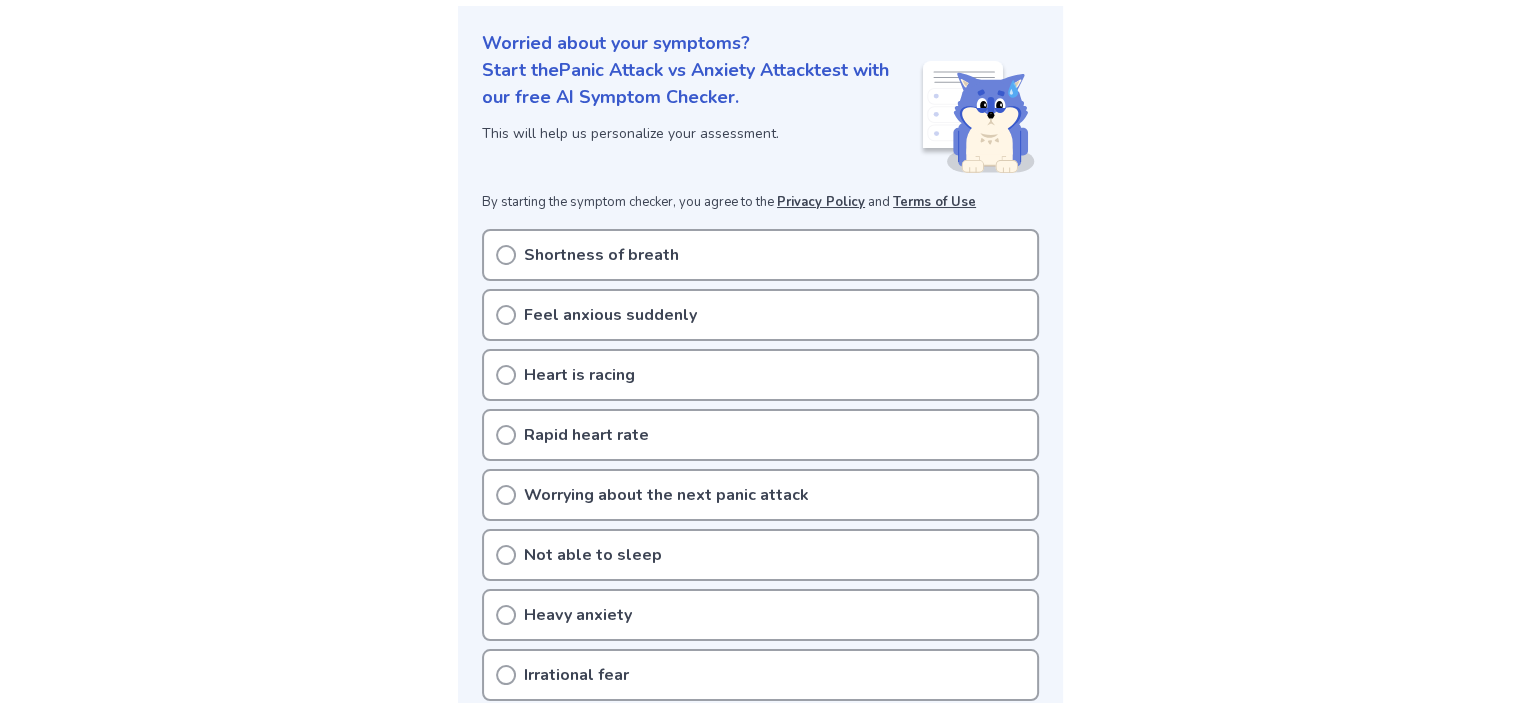 click 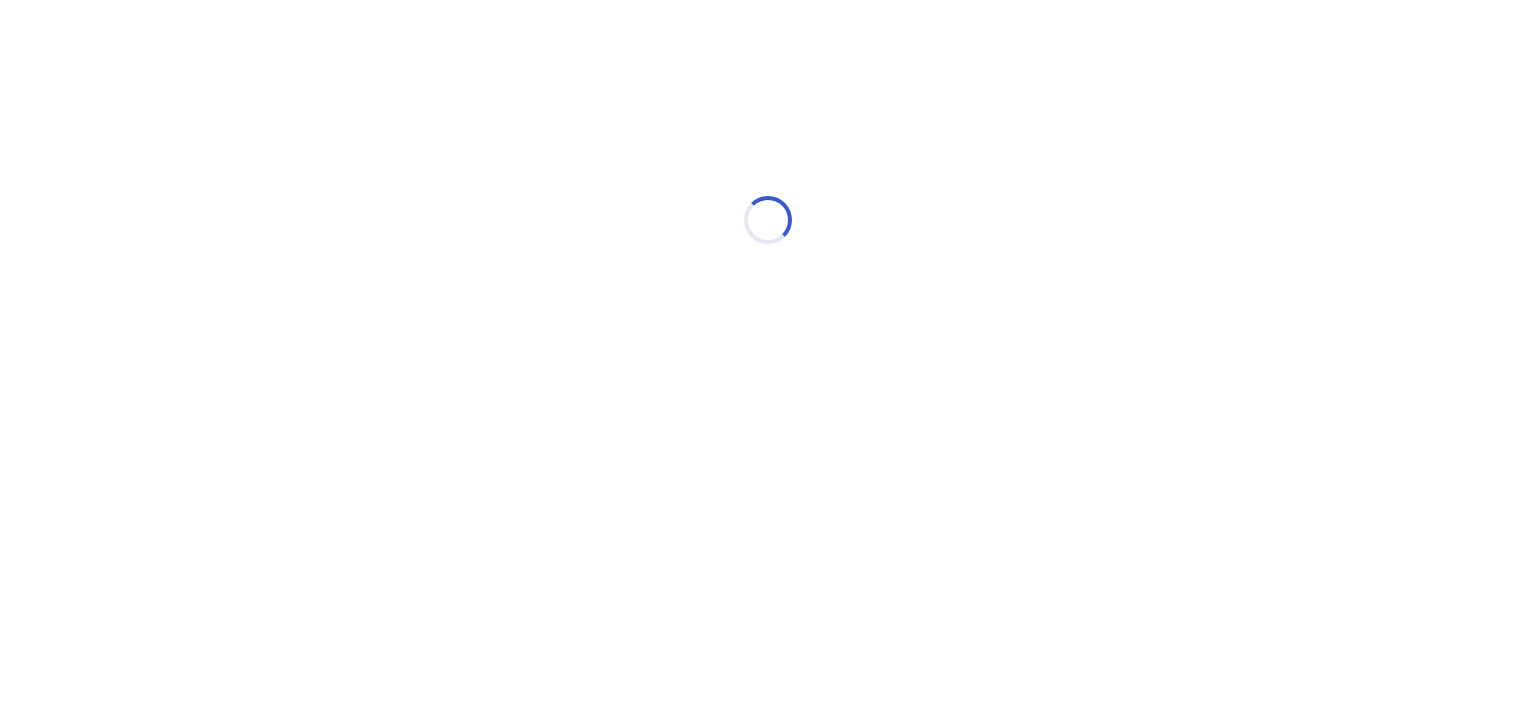 scroll, scrollTop: 0, scrollLeft: 0, axis: both 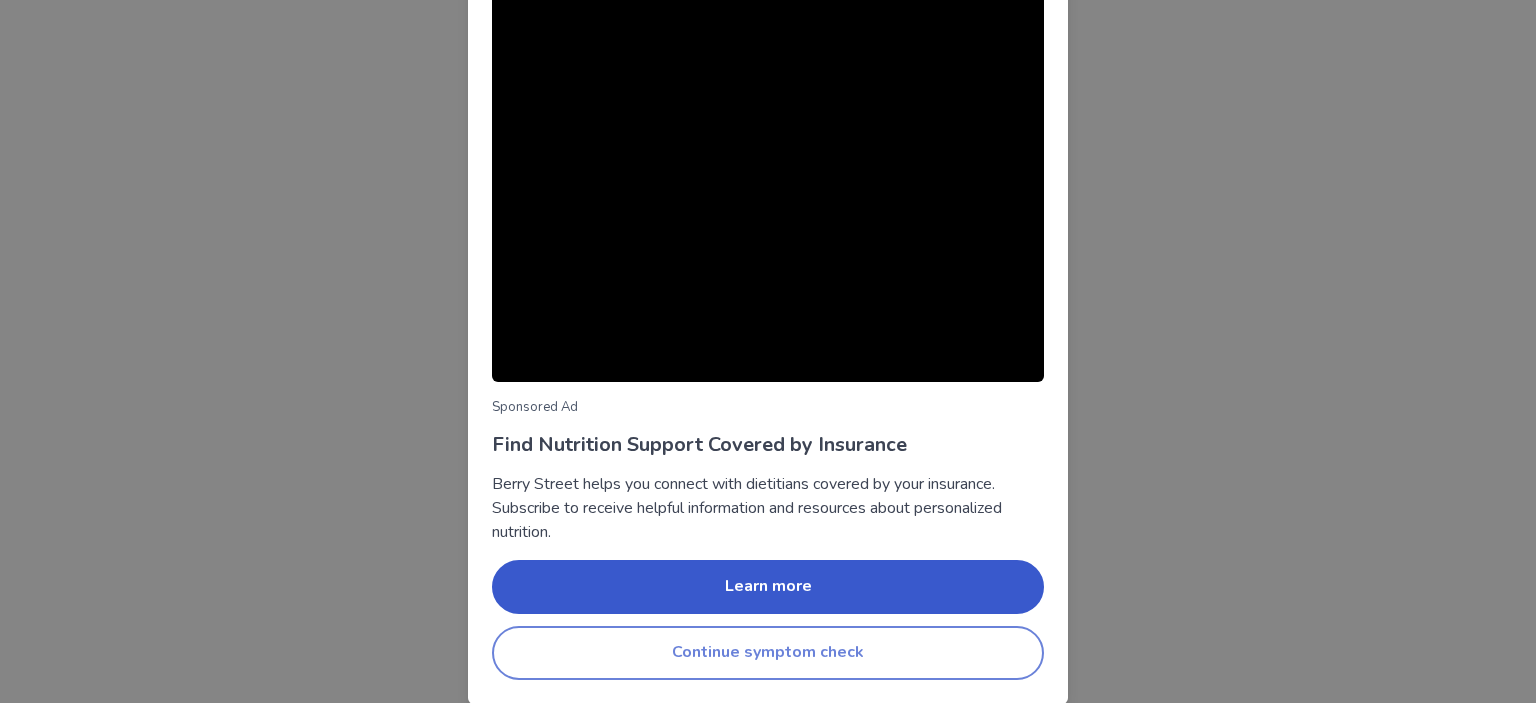 click on "Continue symptom check" at bounding box center [768, 653] 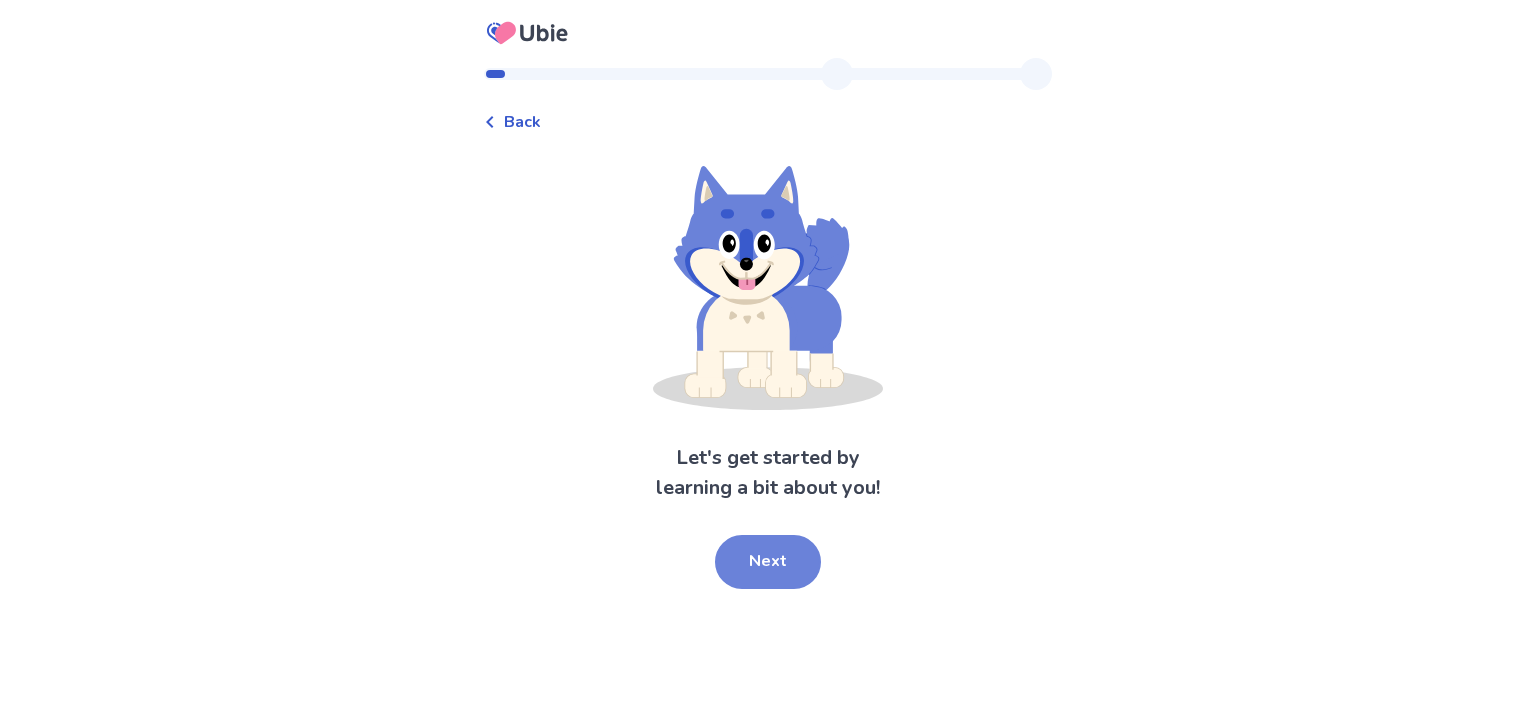 click on "Next" at bounding box center [768, 562] 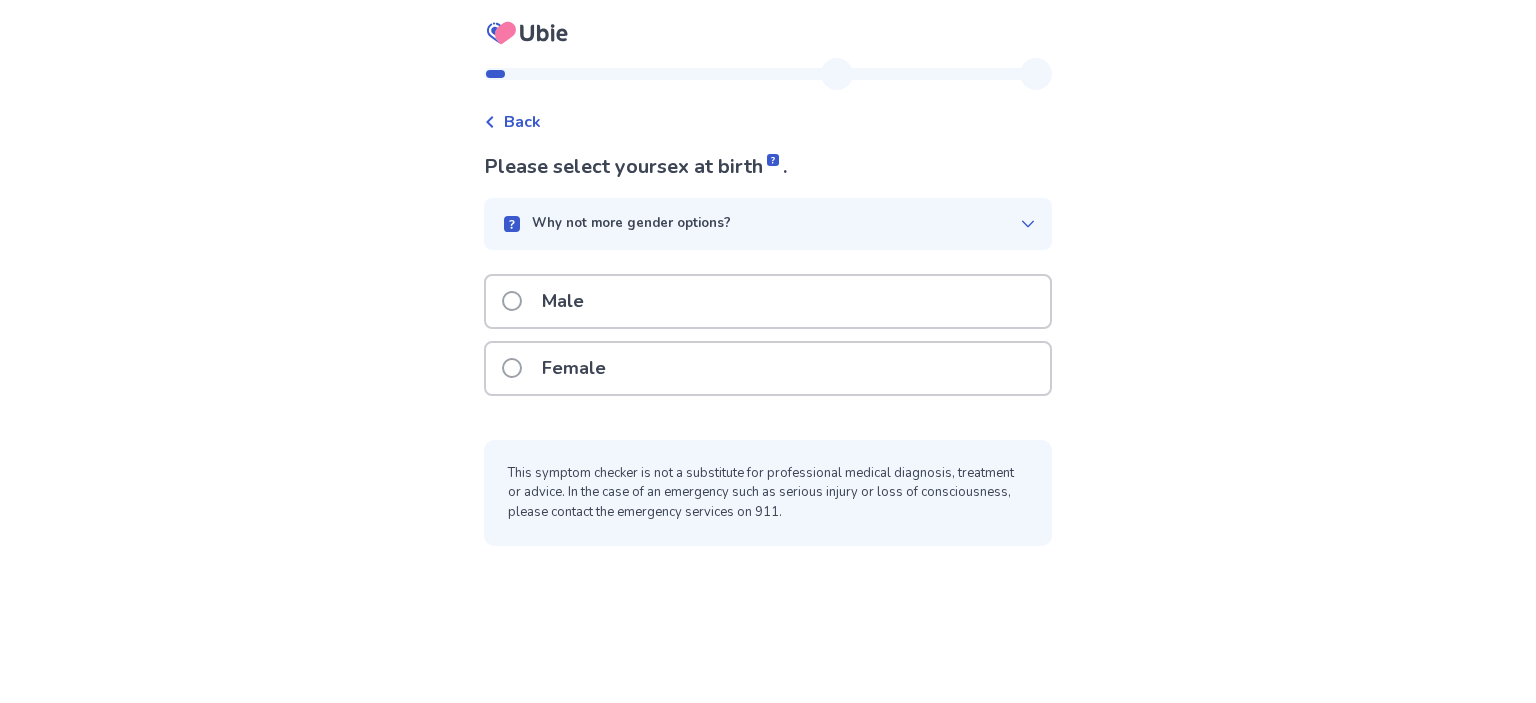 click on "Female" at bounding box center (768, 368) 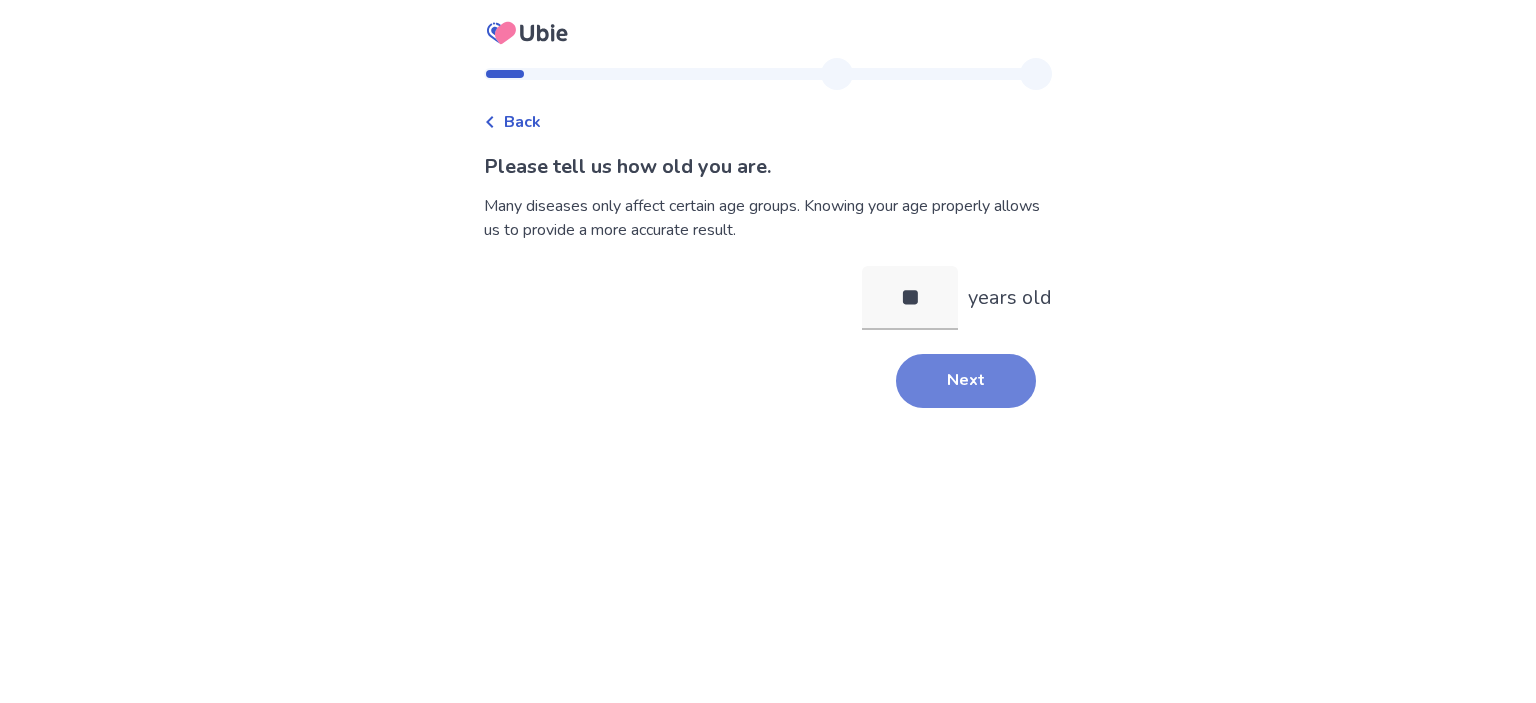 type on "**" 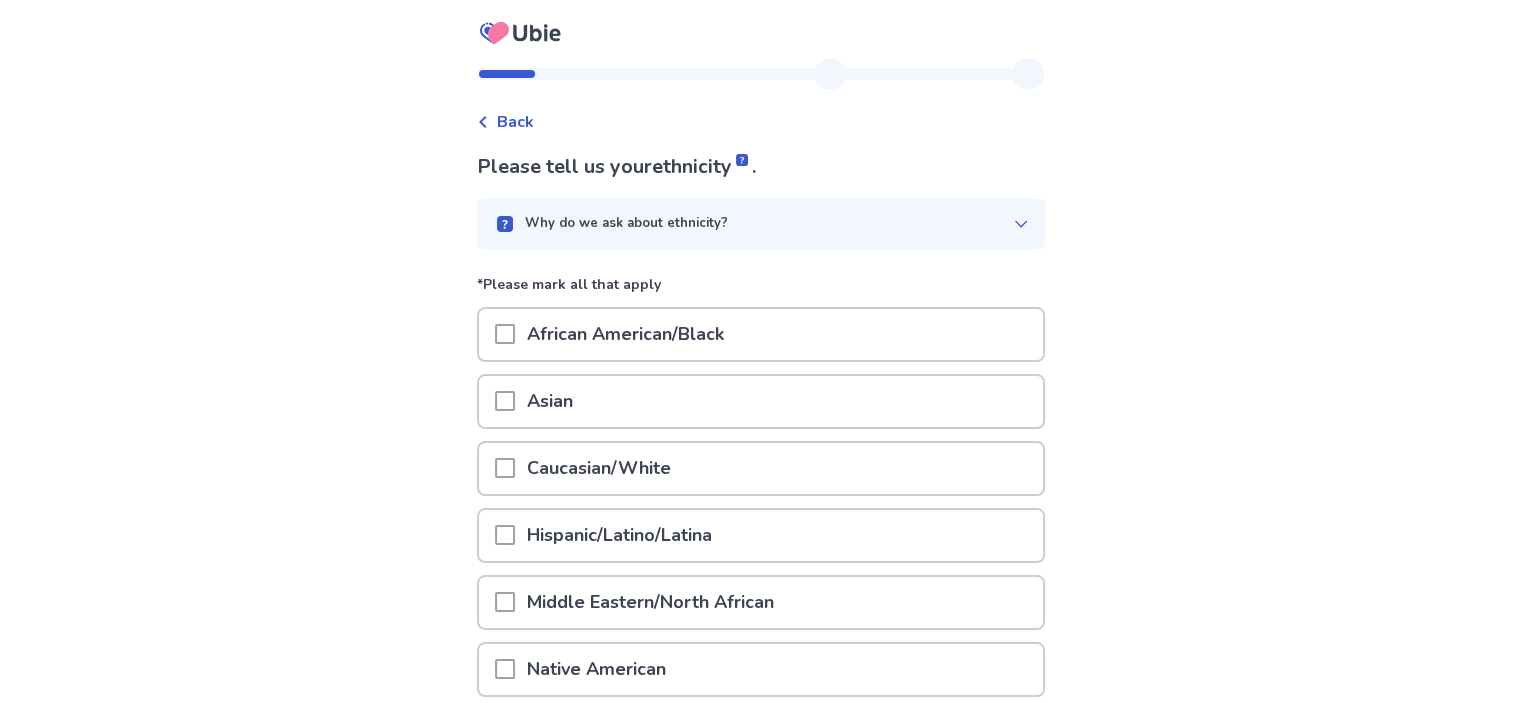 click on "African American/Black" at bounding box center [625, 334] 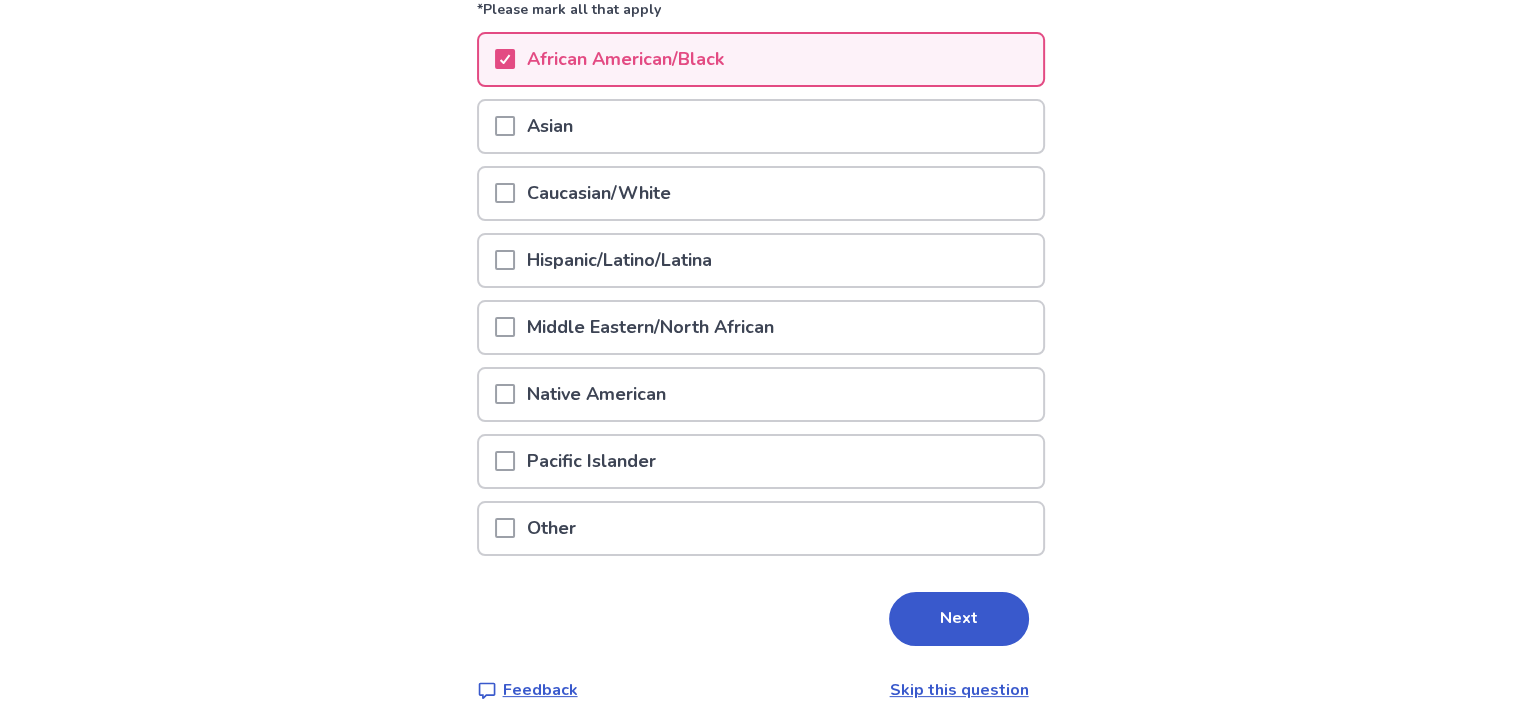 scroll, scrollTop: 299, scrollLeft: 0, axis: vertical 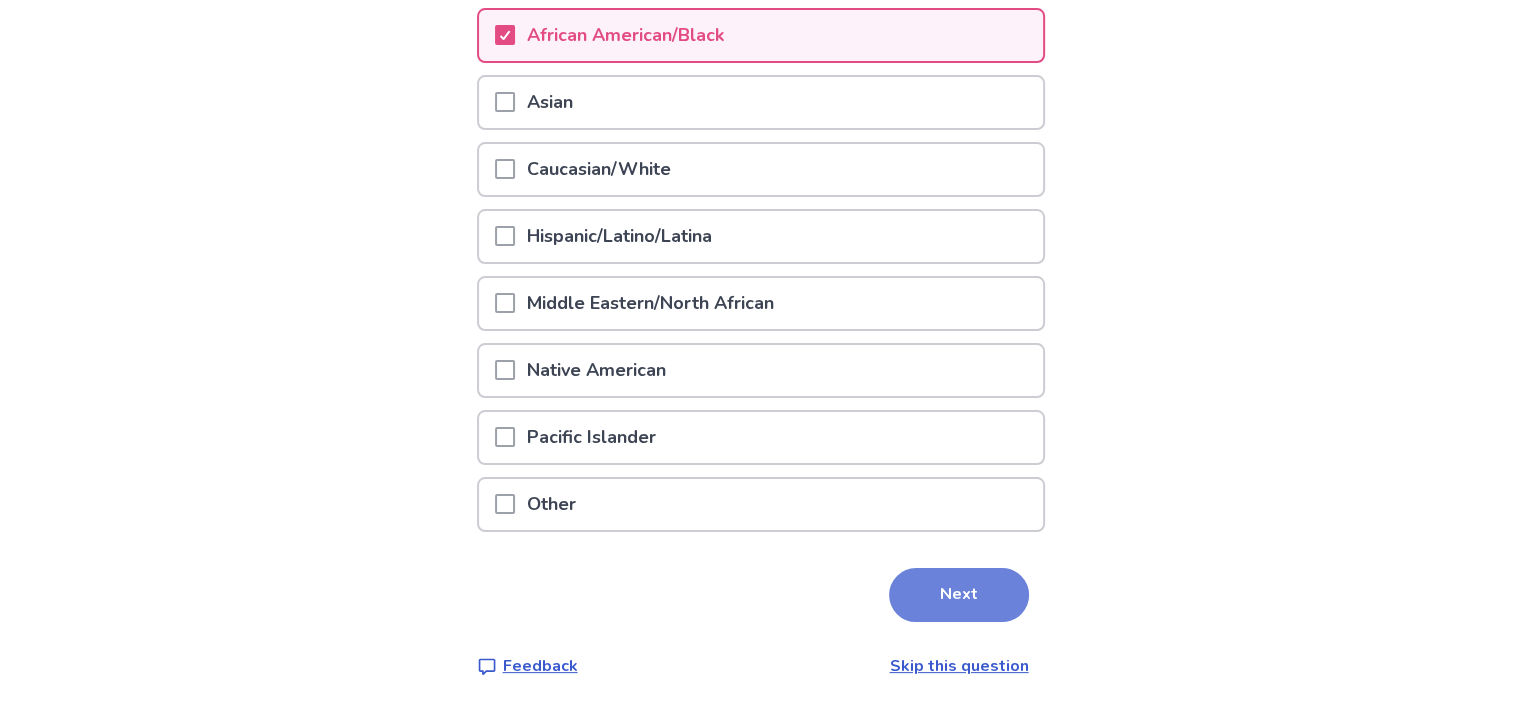 click on "Next" at bounding box center [959, 595] 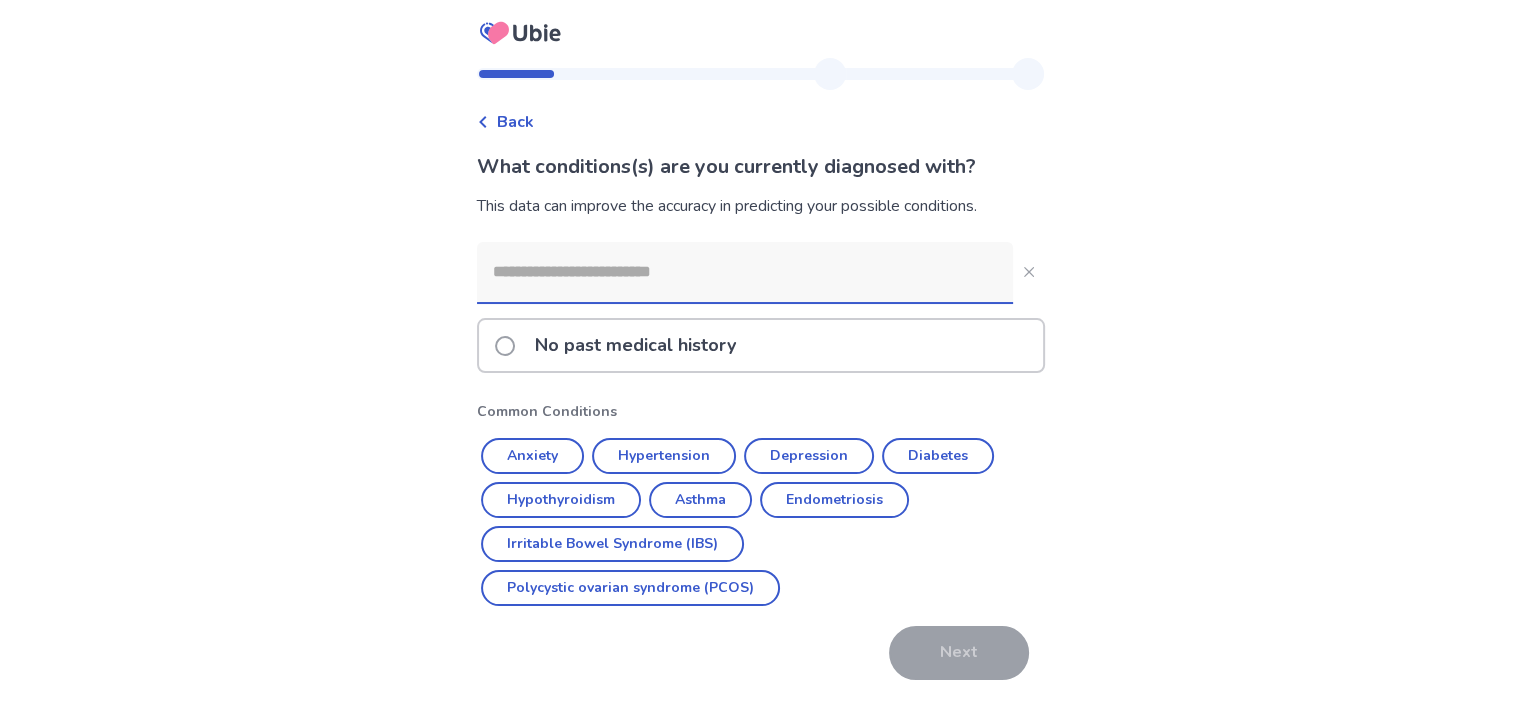scroll, scrollTop: 64, scrollLeft: 0, axis: vertical 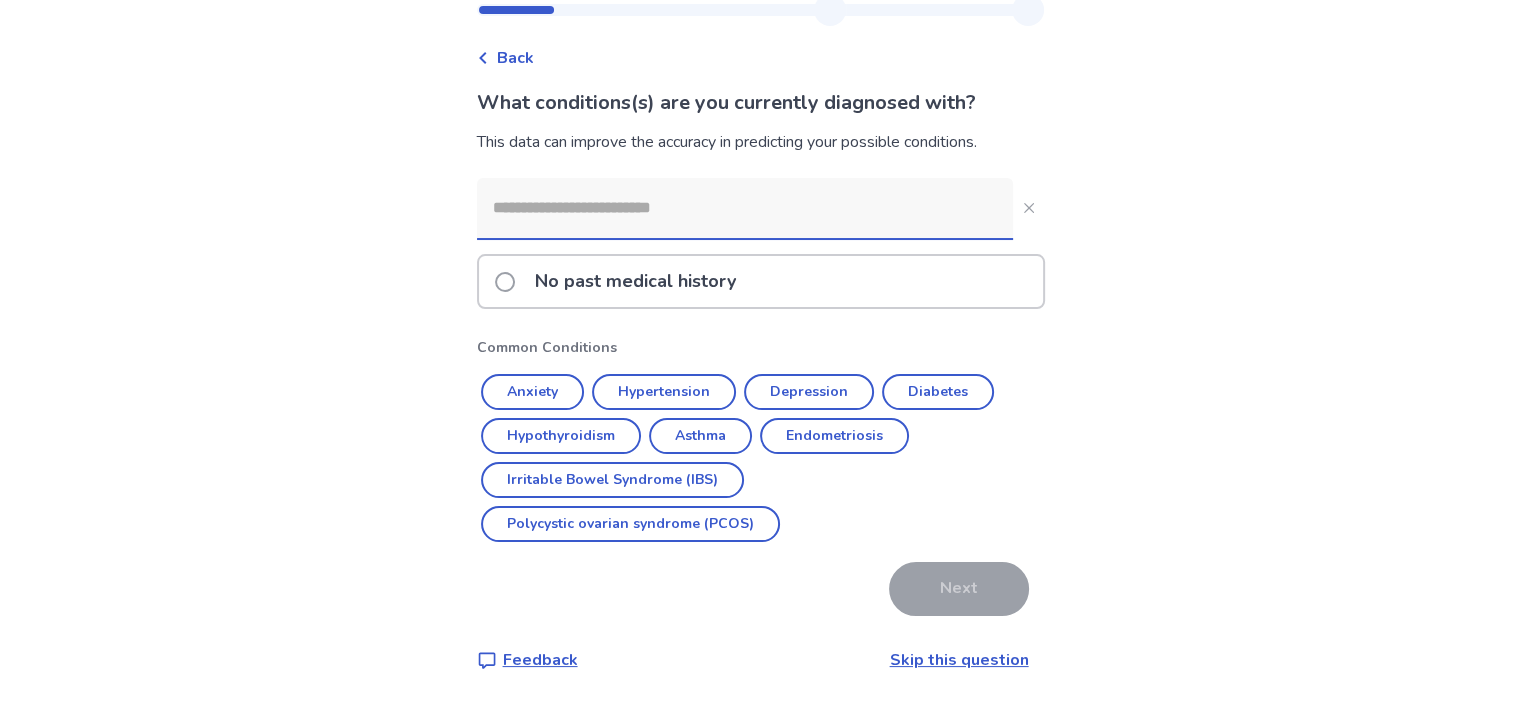 click on "No past medical history" at bounding box center (761, 281) 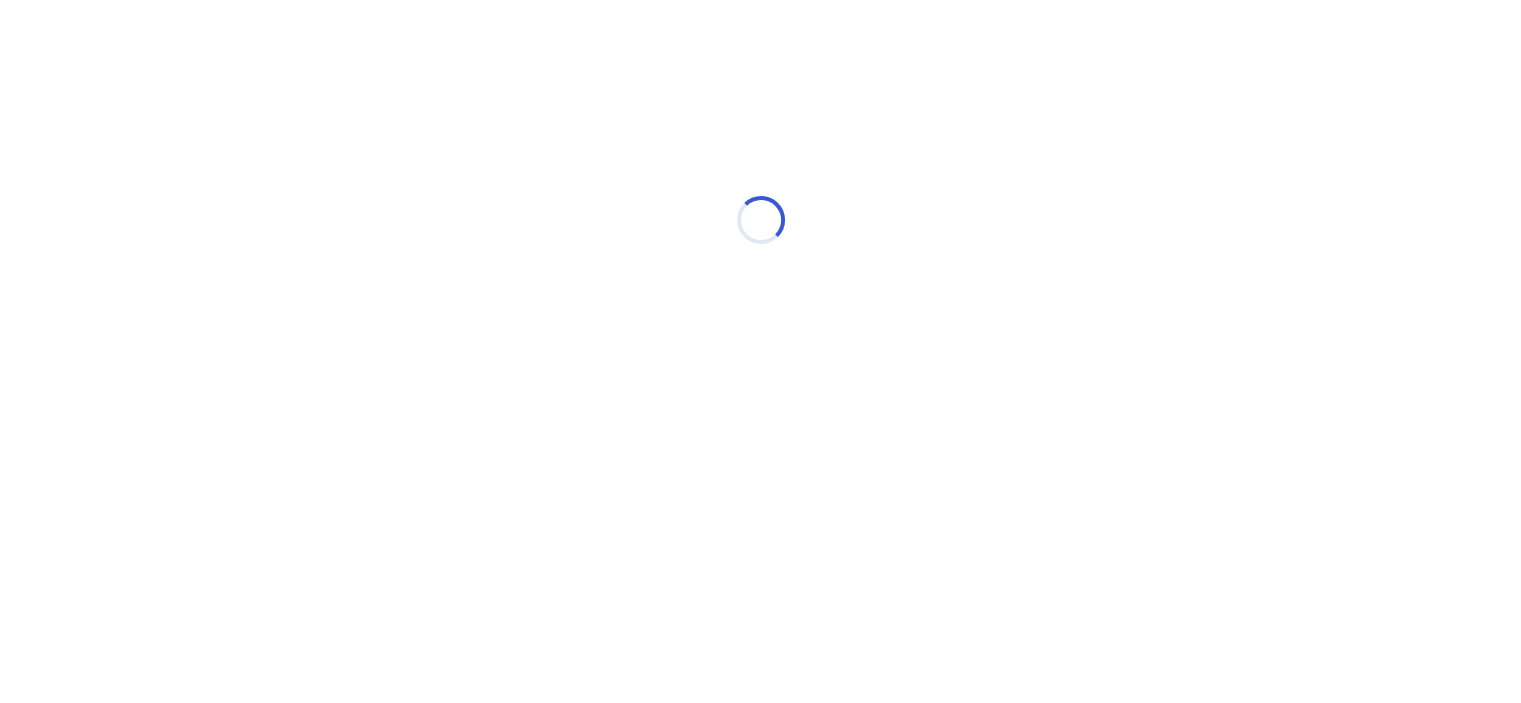 scroll, scrollTop: 0, scrollLeft: 0, axis: both 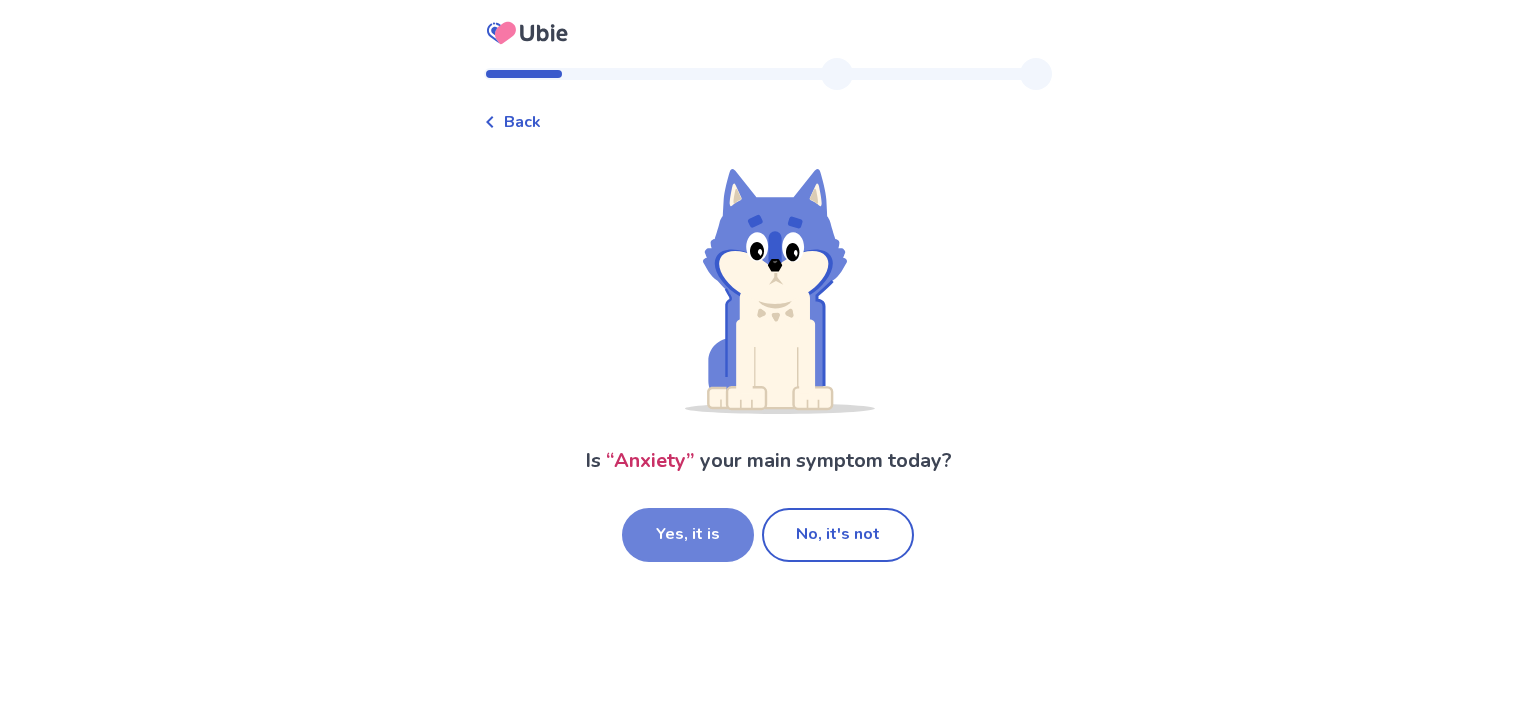 click on "Yes, it is" at bounding box center (688, 535) 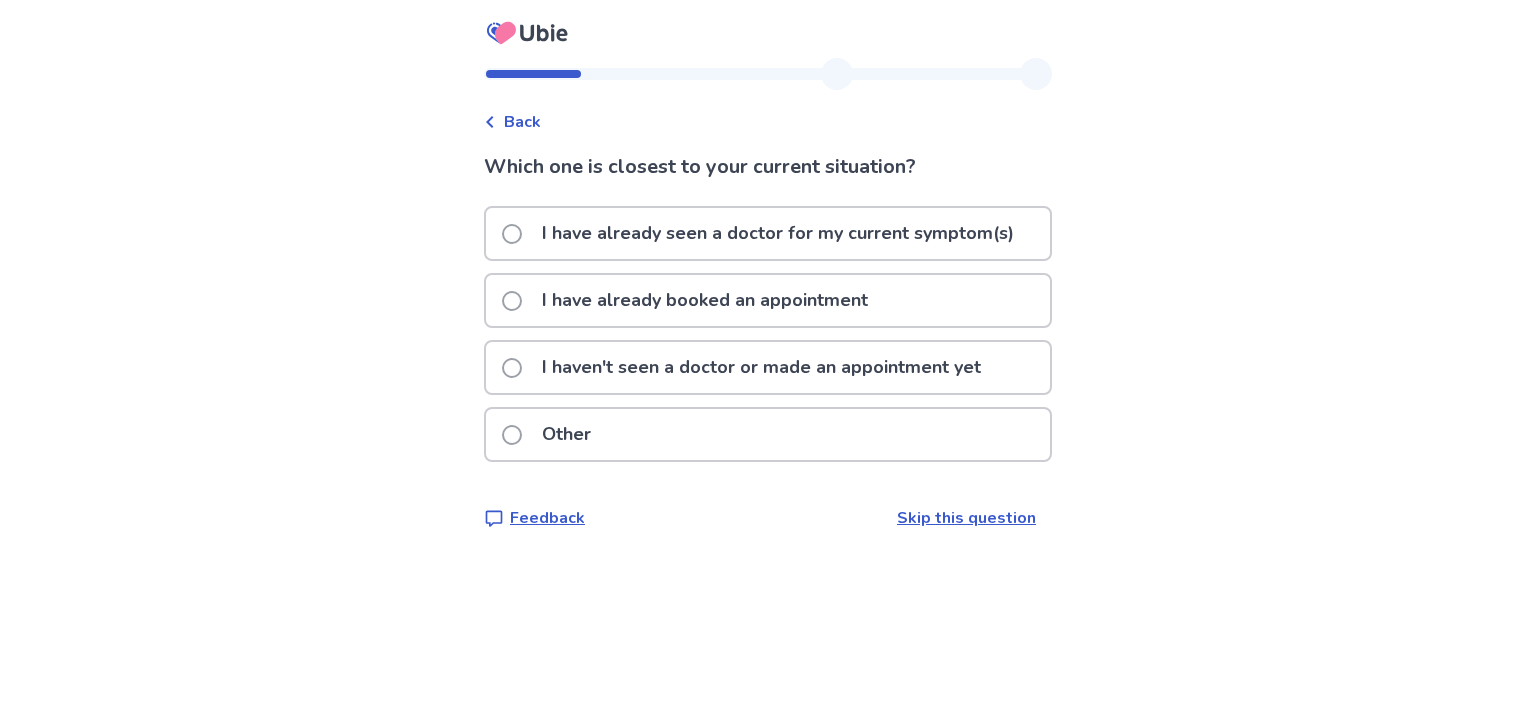 click on "I haven't seen a doctor or made an appointment yet" at bounding box center [761, 367] 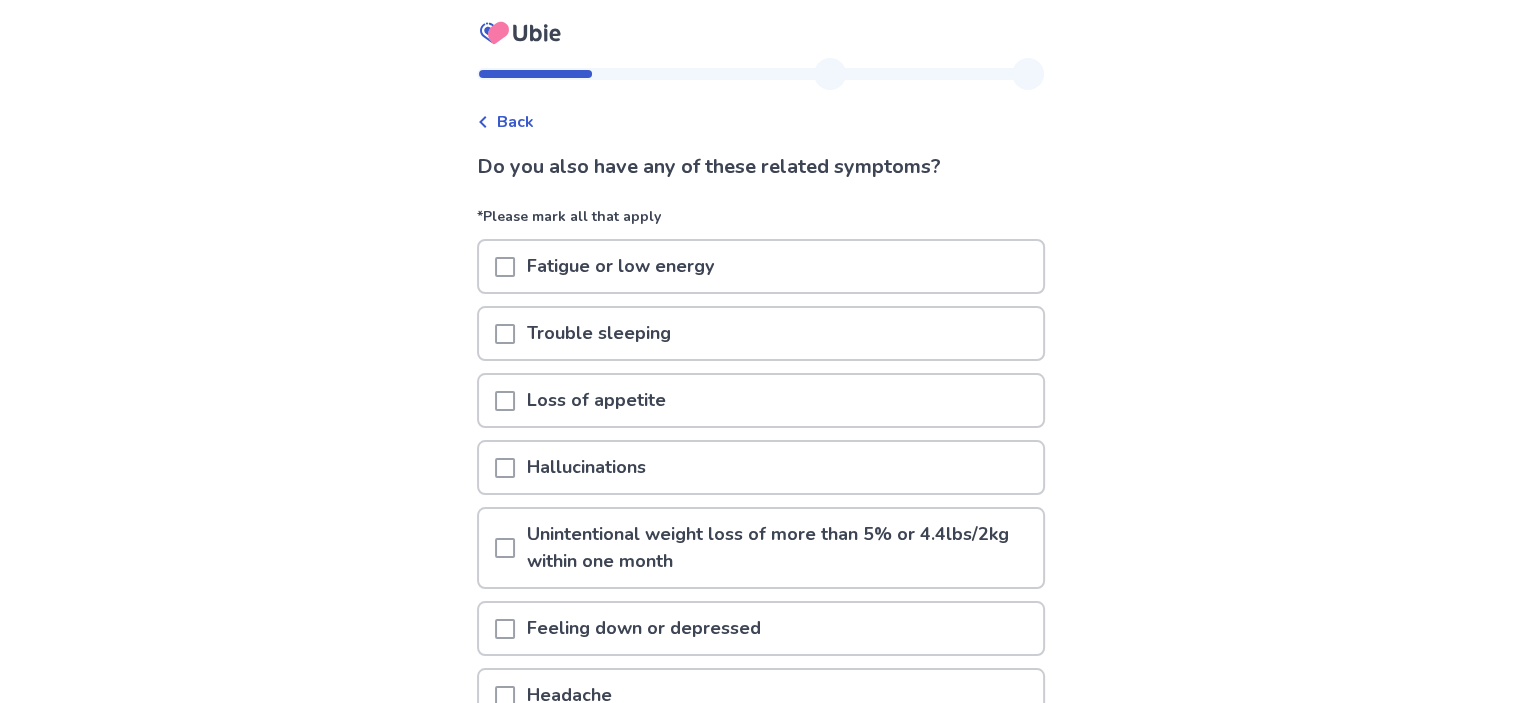 click on "Fatigue or low energy" at bounding box center (761, 266) 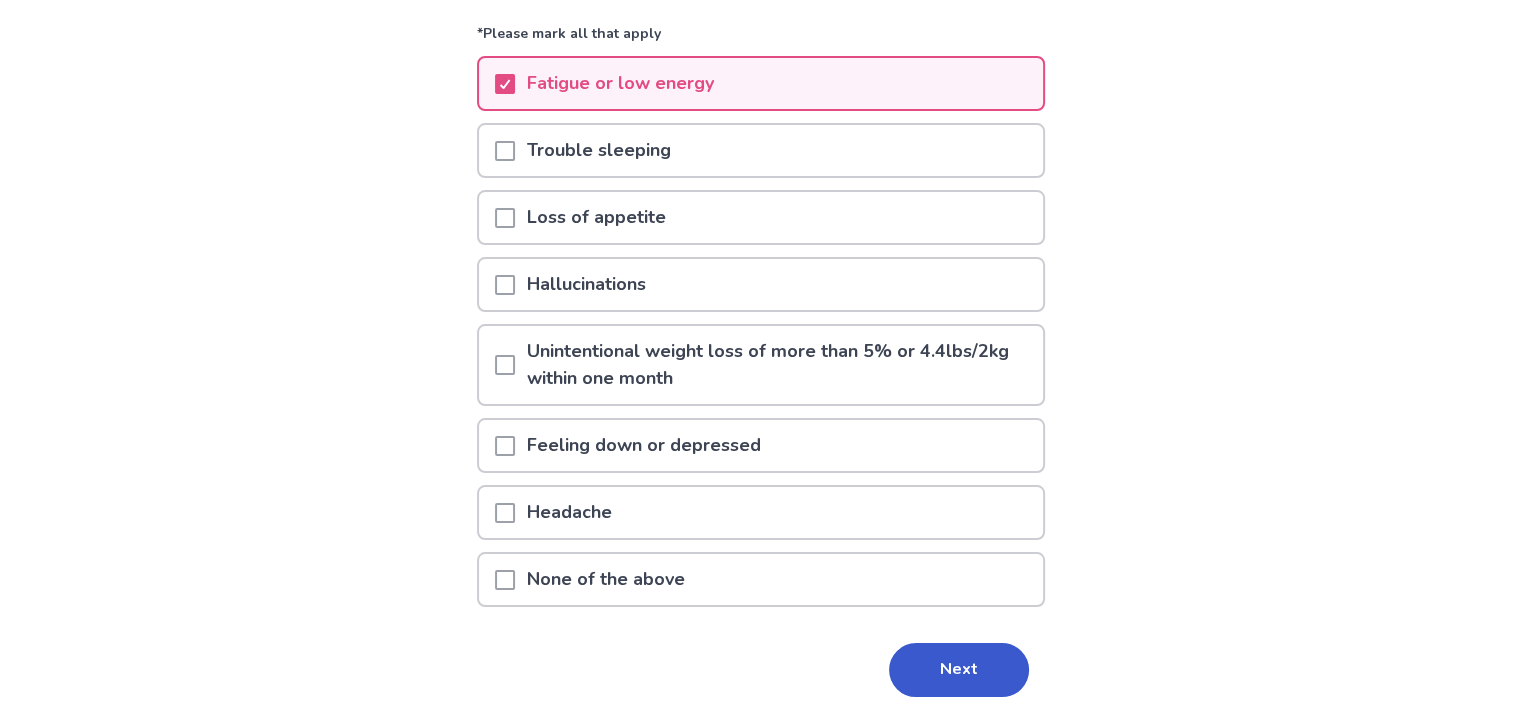 scroll, scrollTop: 184, scrollLeft: 0, axis: vertical 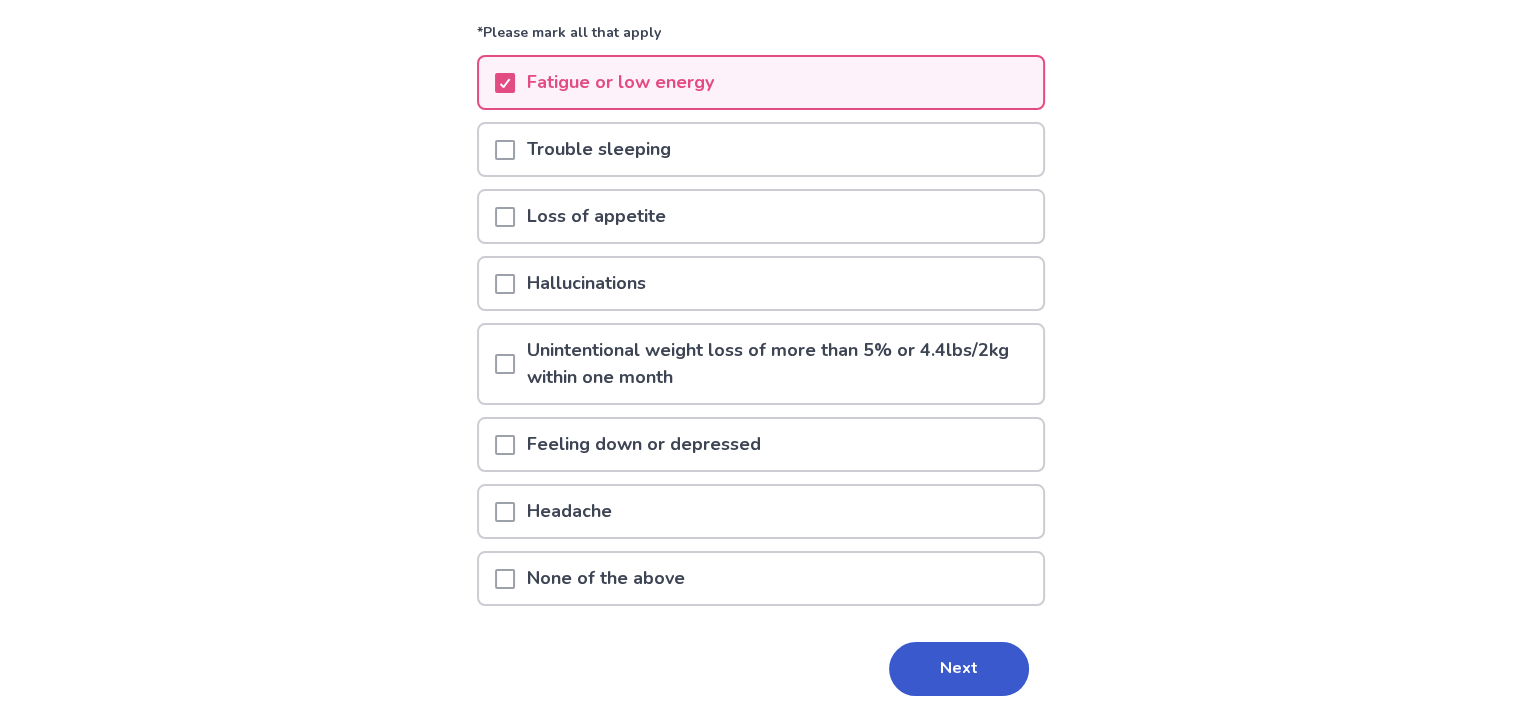click on "Trouble sleeping" at bounding box center (761, 149) 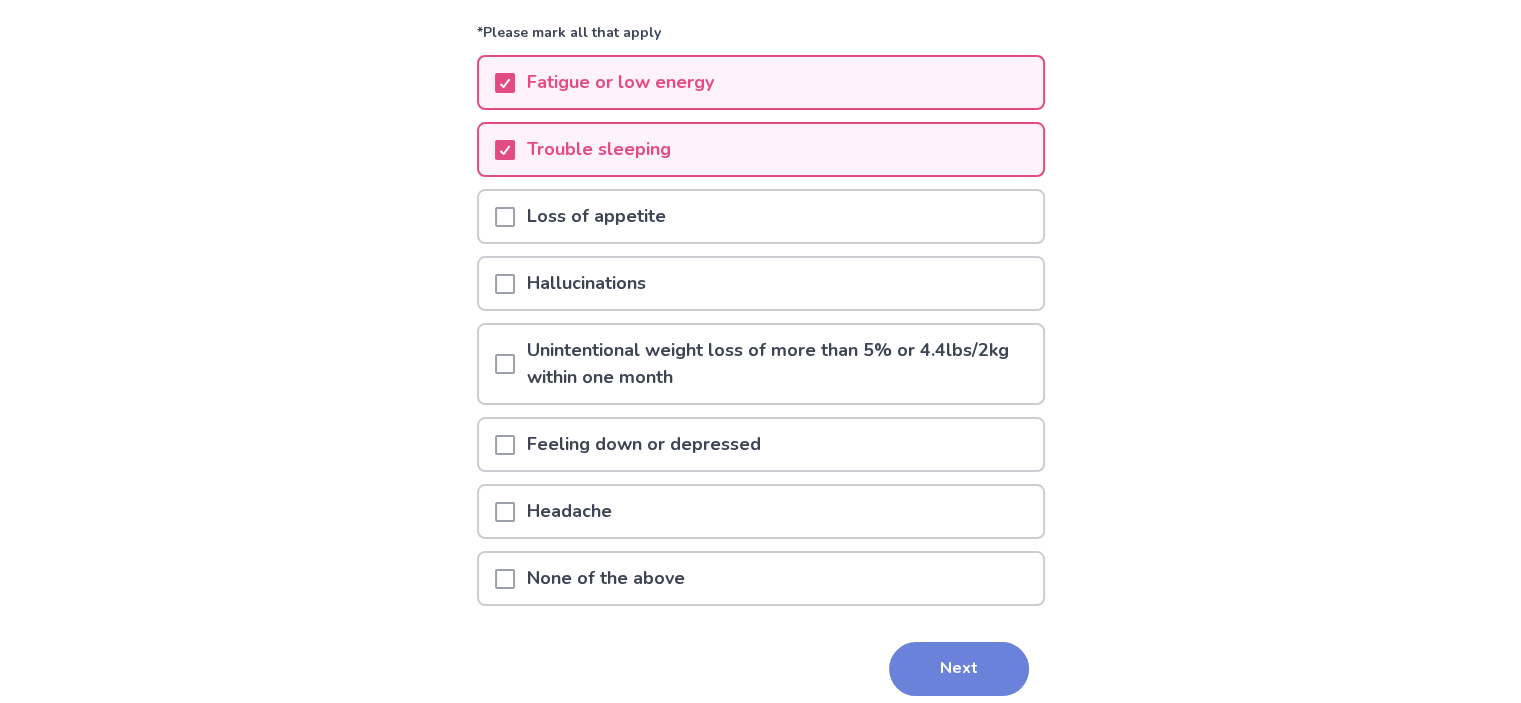 click on "Next" at bounding box center (959, 669) 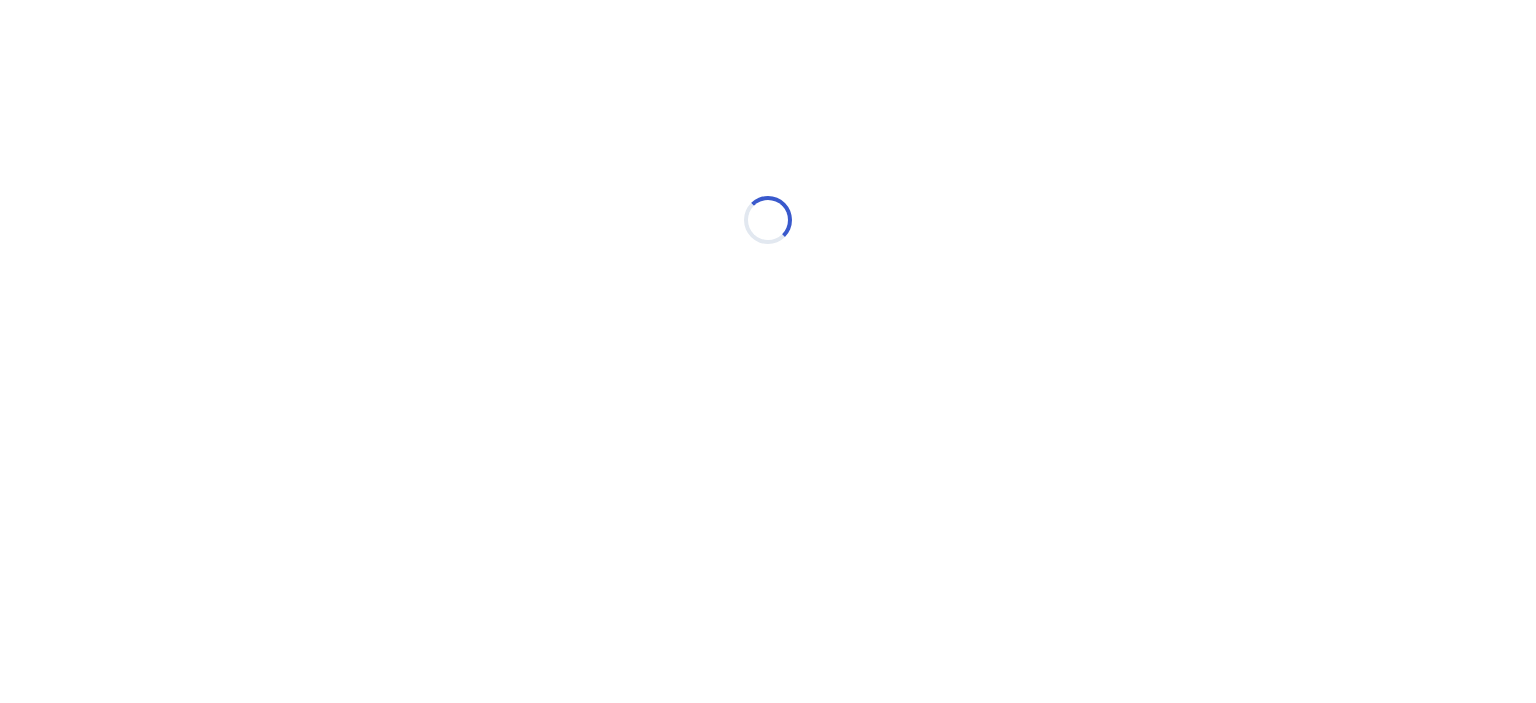select on "*" 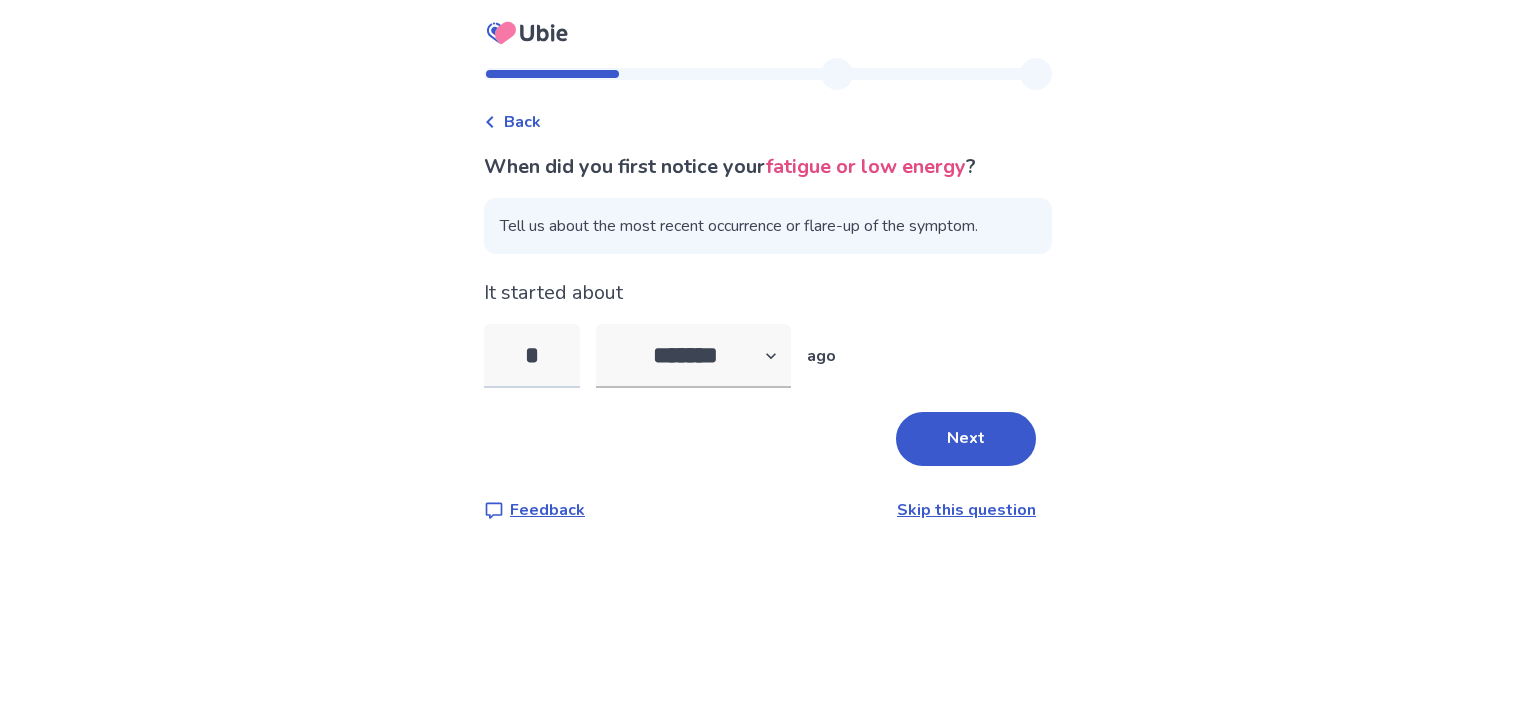 type on "*" 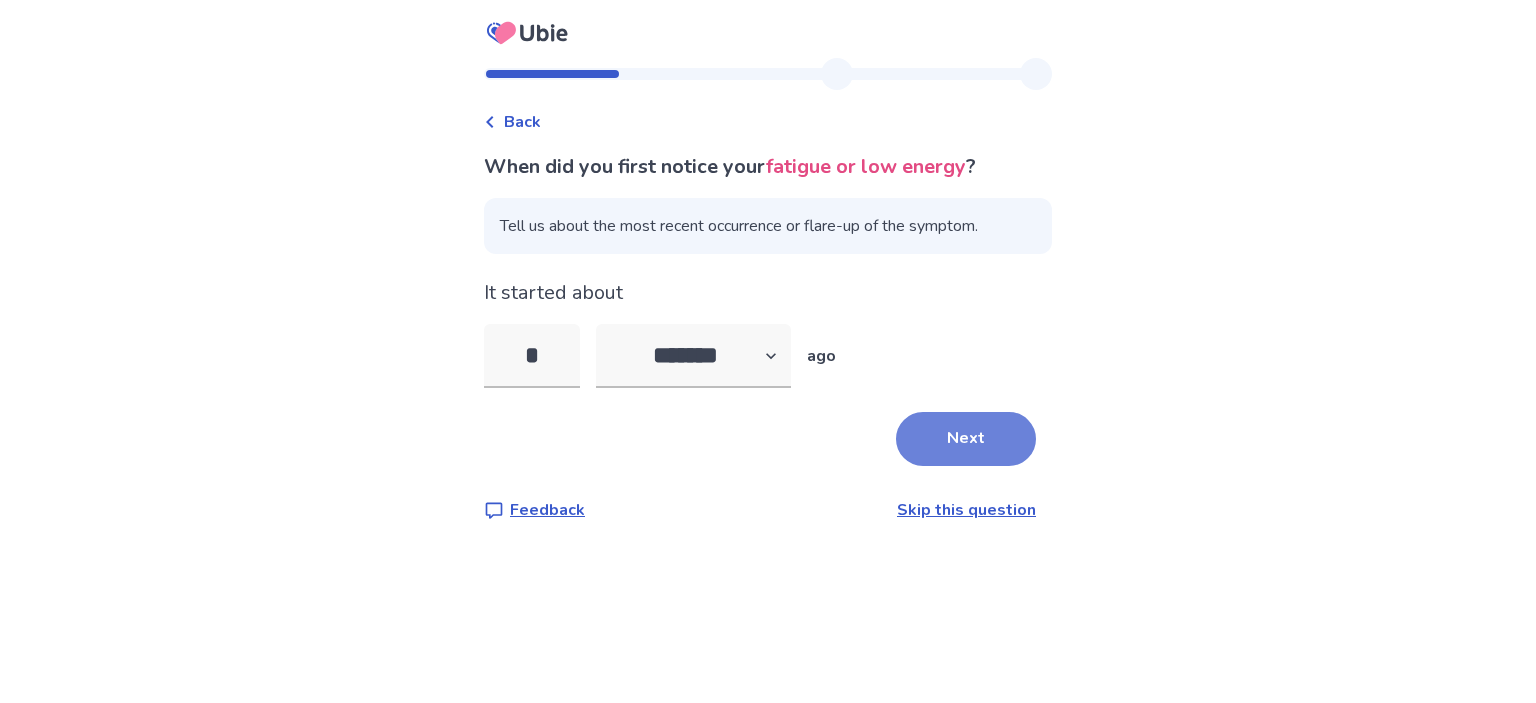 type on "*" 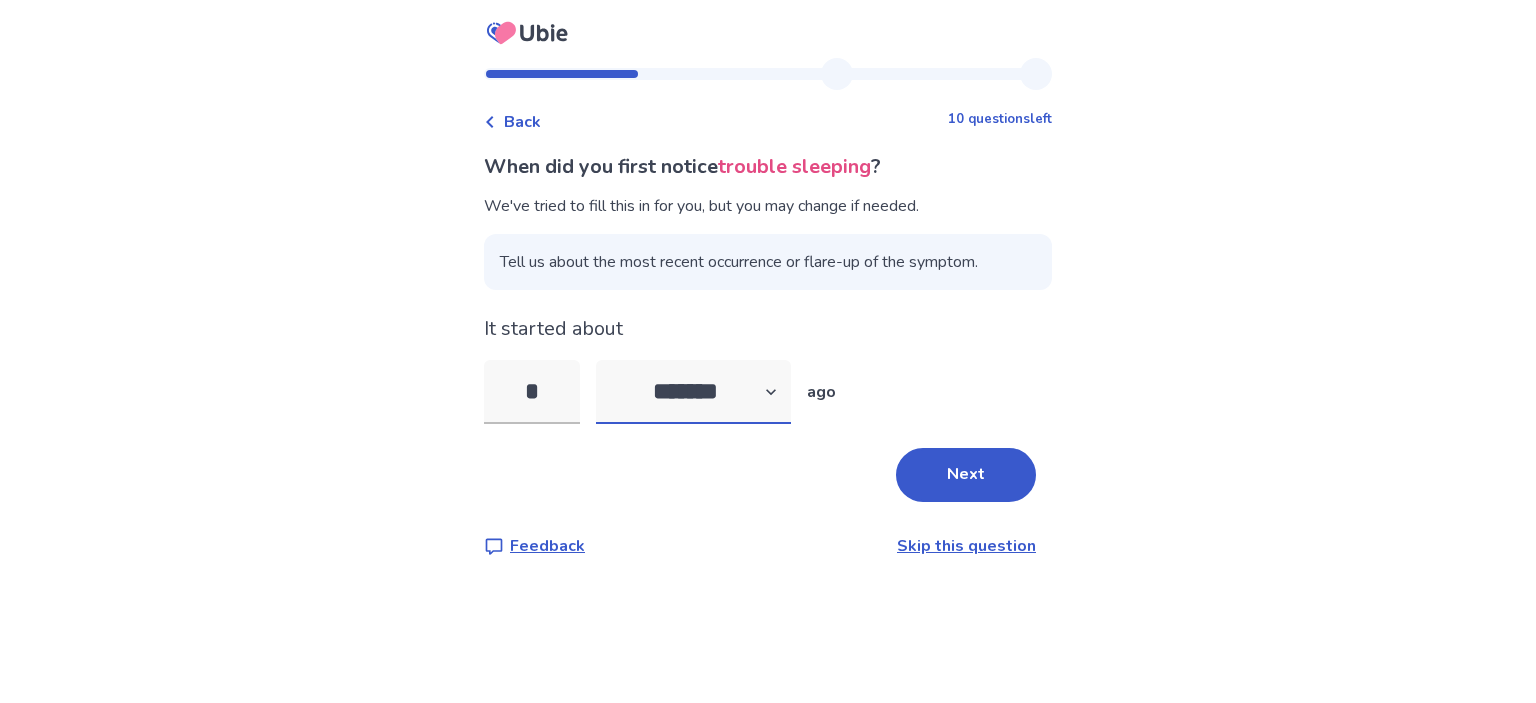 click on "******* ****** ******* ******** *******" at bounding box center [693, 392] 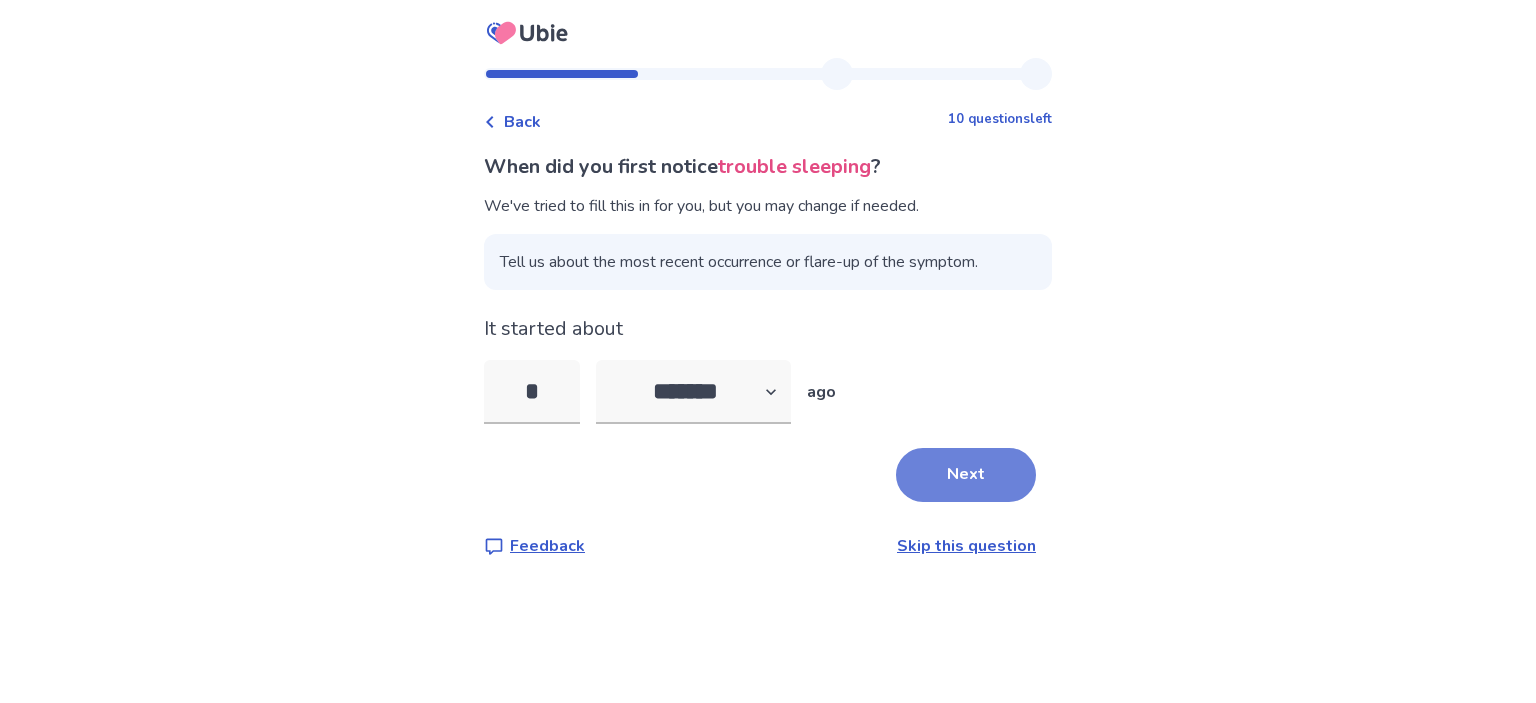 click on "Next" at bounding box center [966, 475] 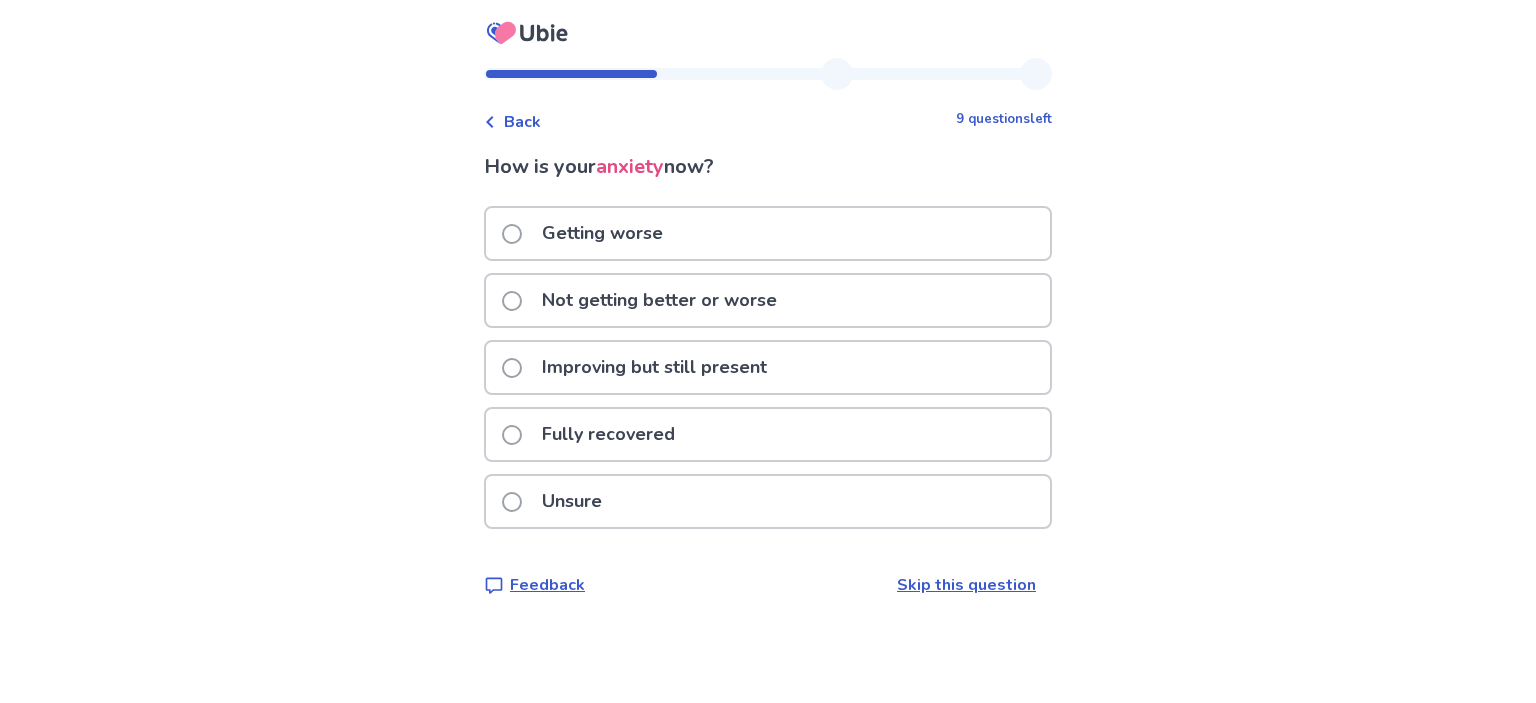 click on "Improving but still present" at bounding box center (768, 367) 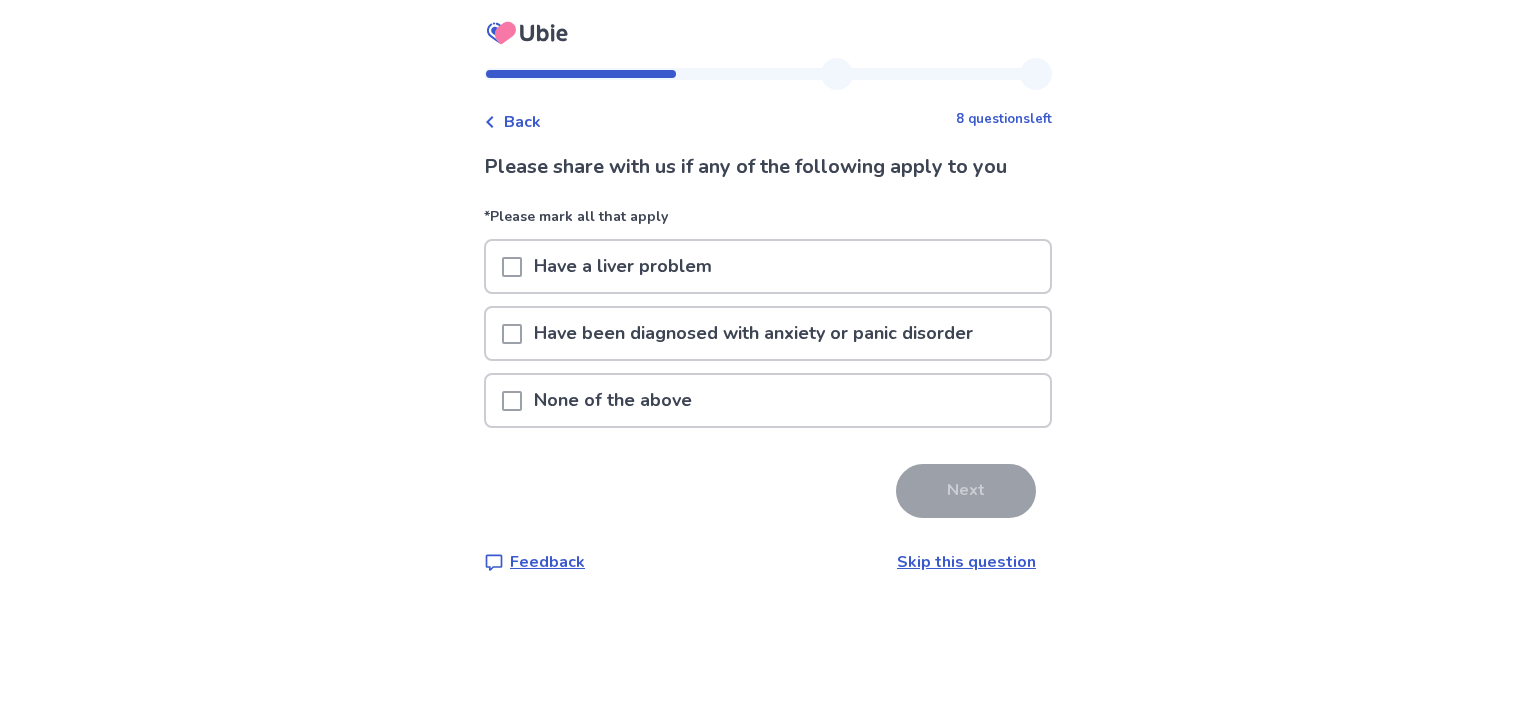 click on "None of the above" at bounding box center [768, 400] 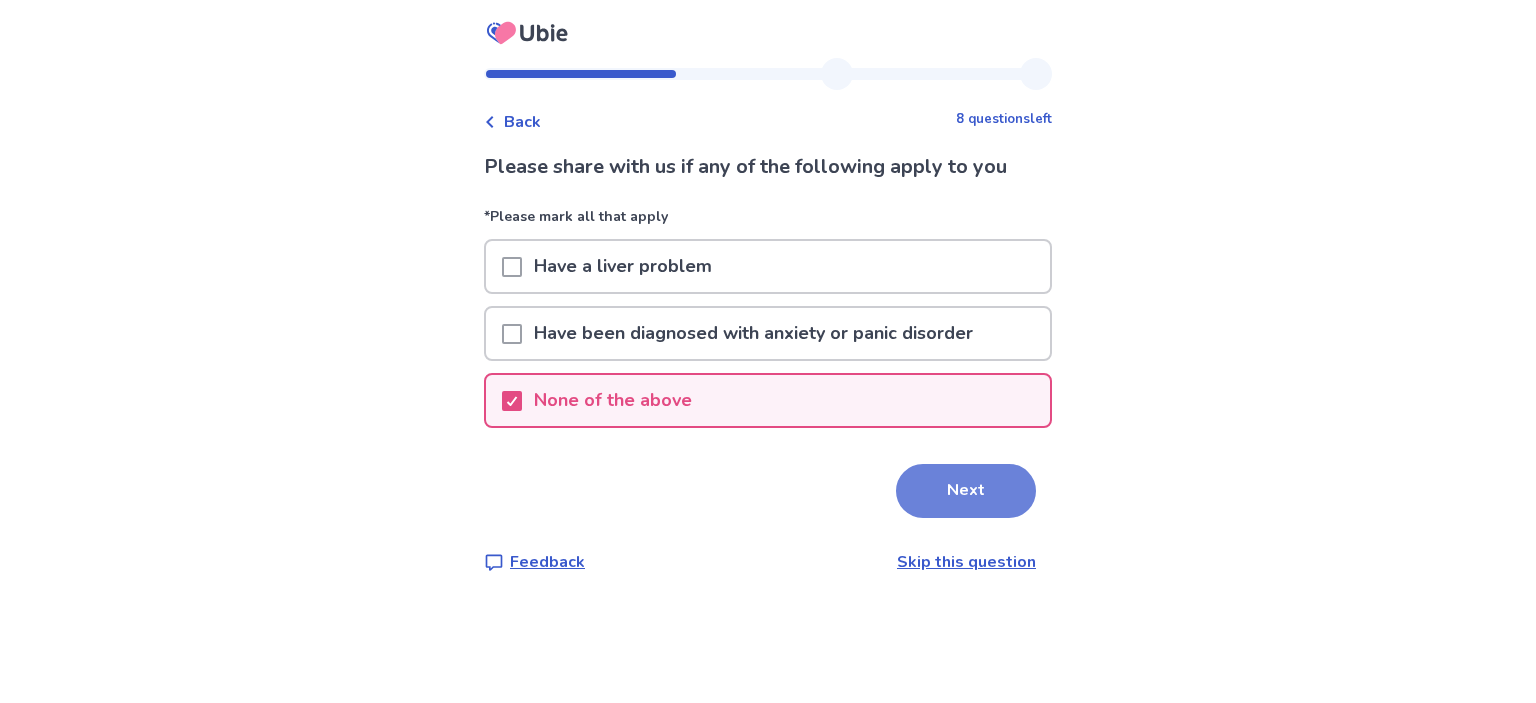 click on "Next" at bounding box center (966, 491) 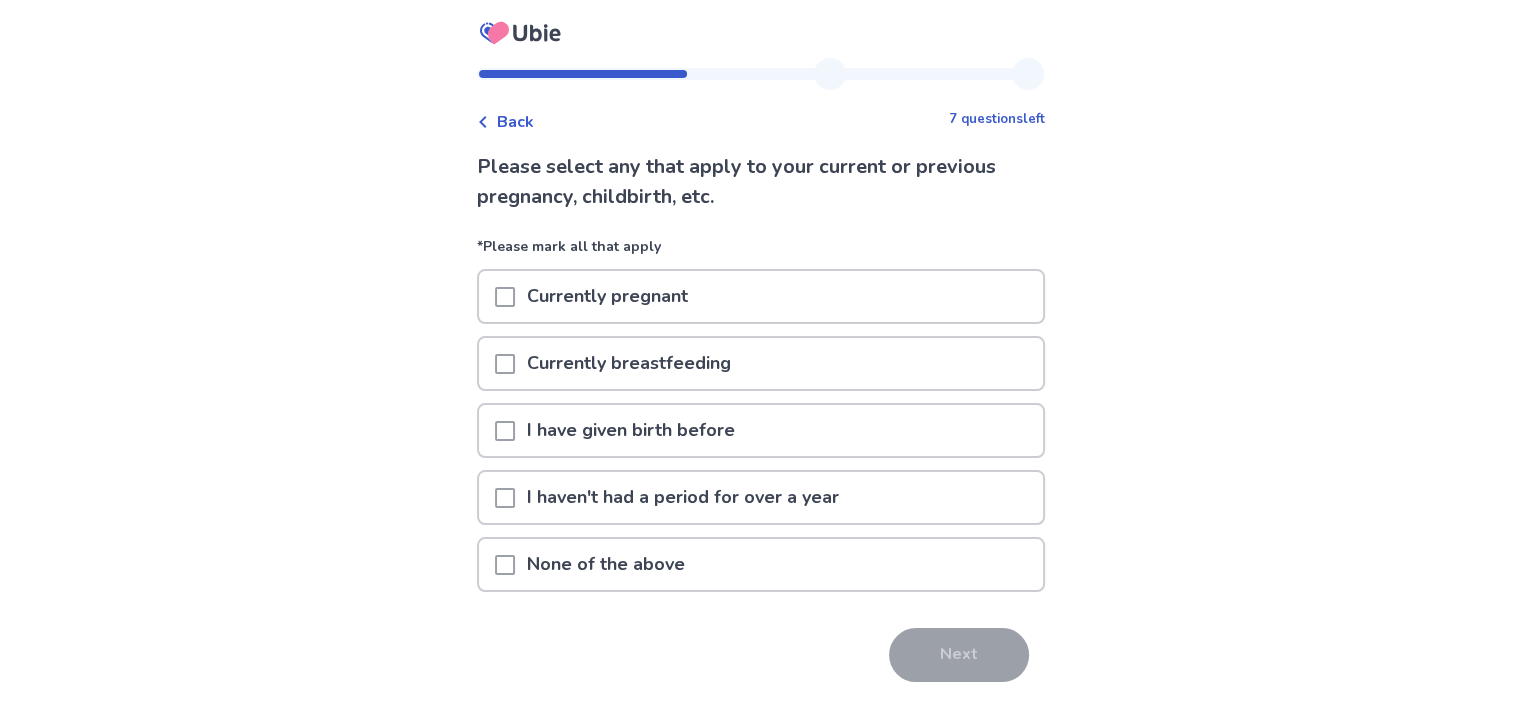 click on "None of the above" at bounding box center (761, 564) 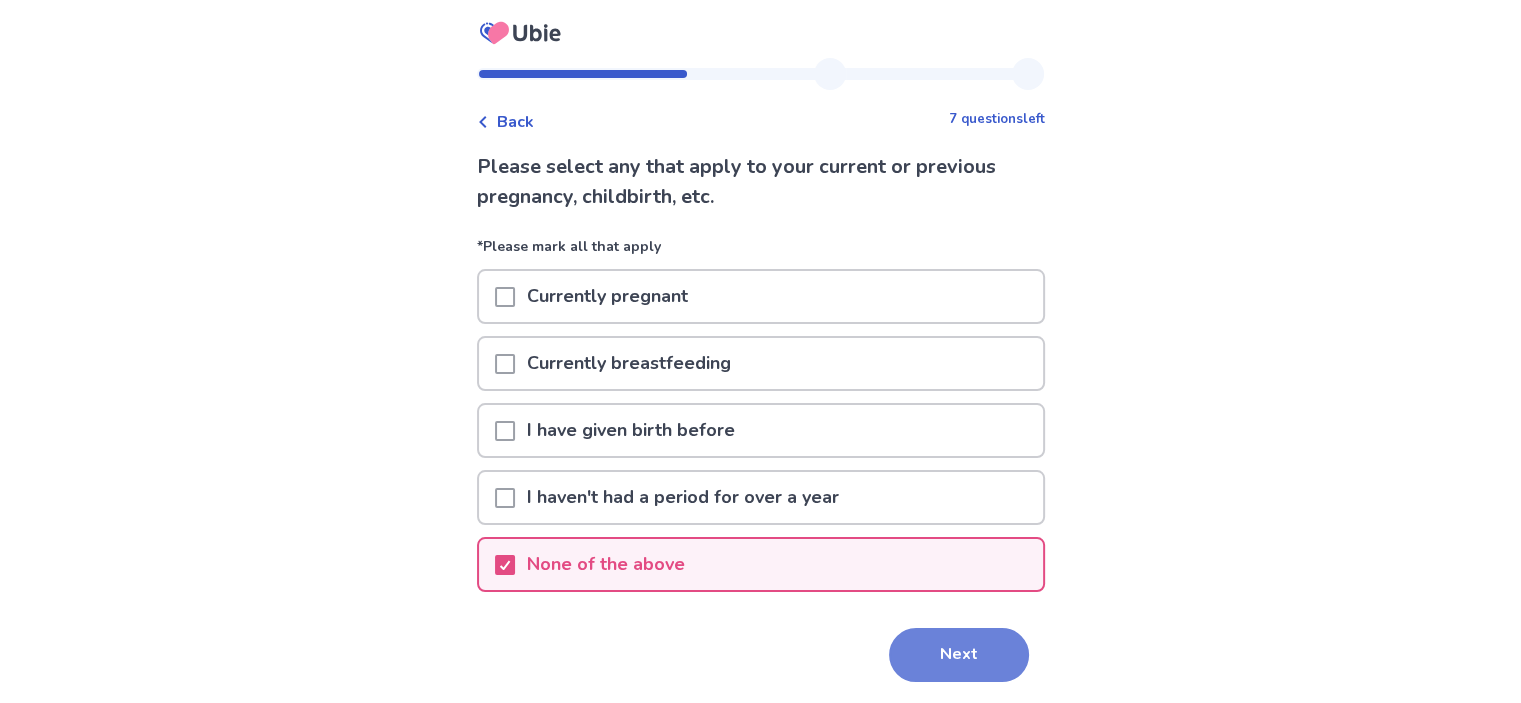 click on "Next" at bounding box center (959, 655) 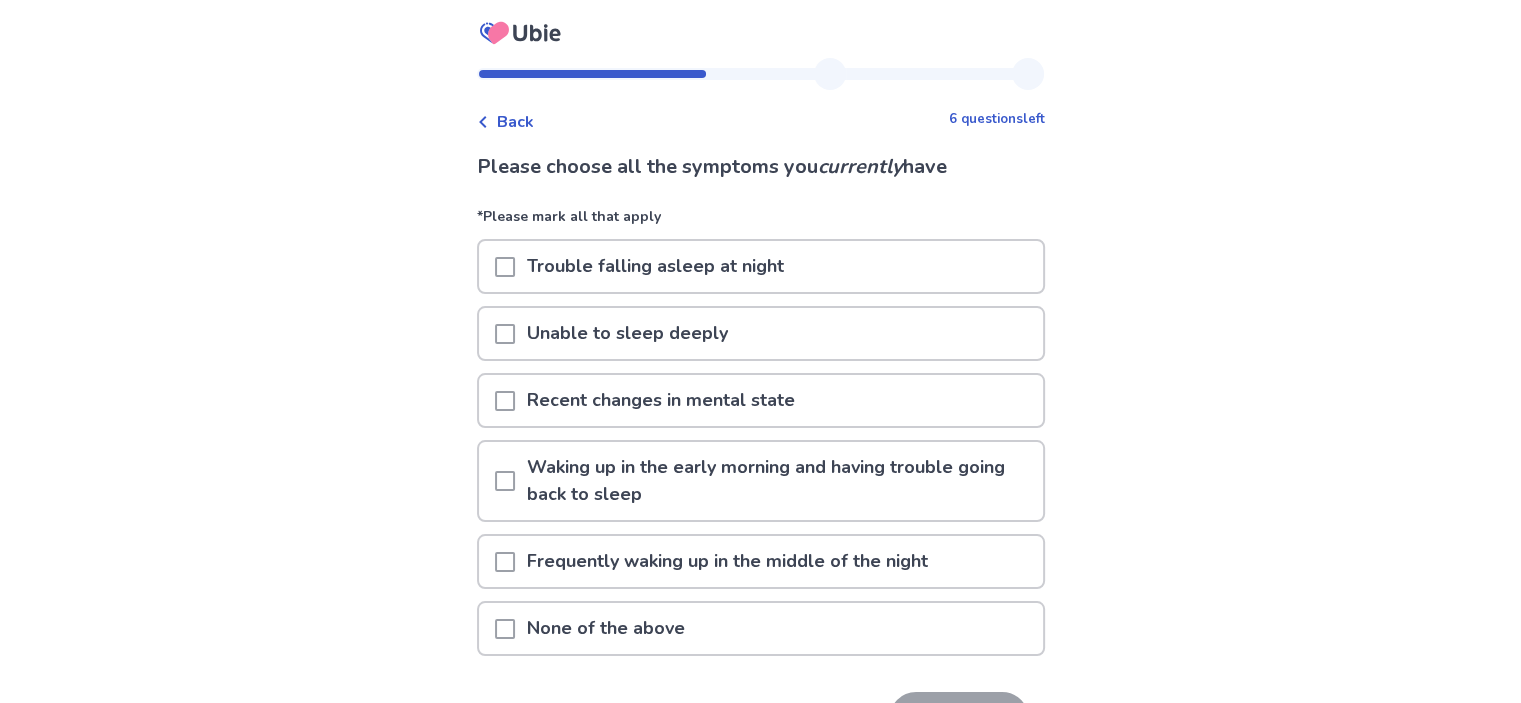 click at bounding box center [505, 266] 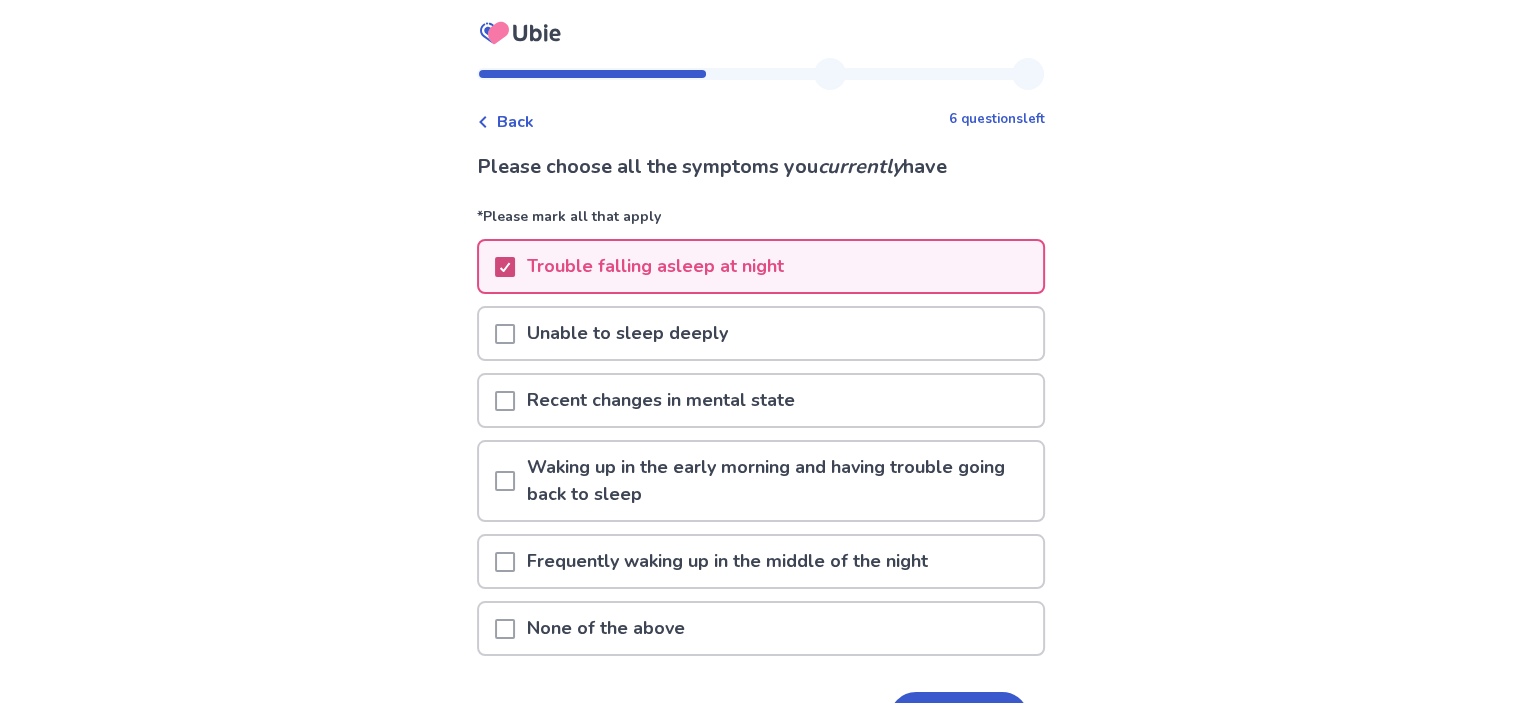click 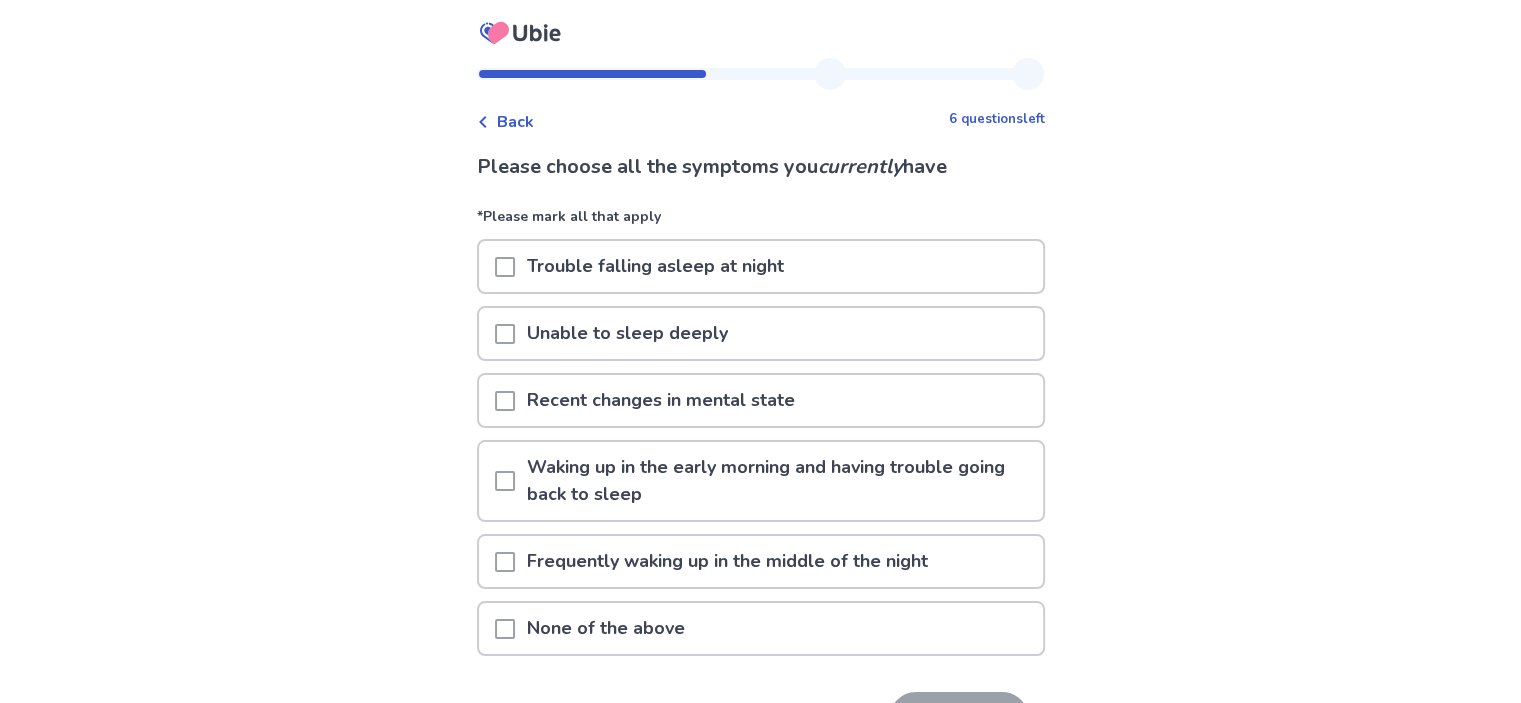 click at bounding box center (505, 481) 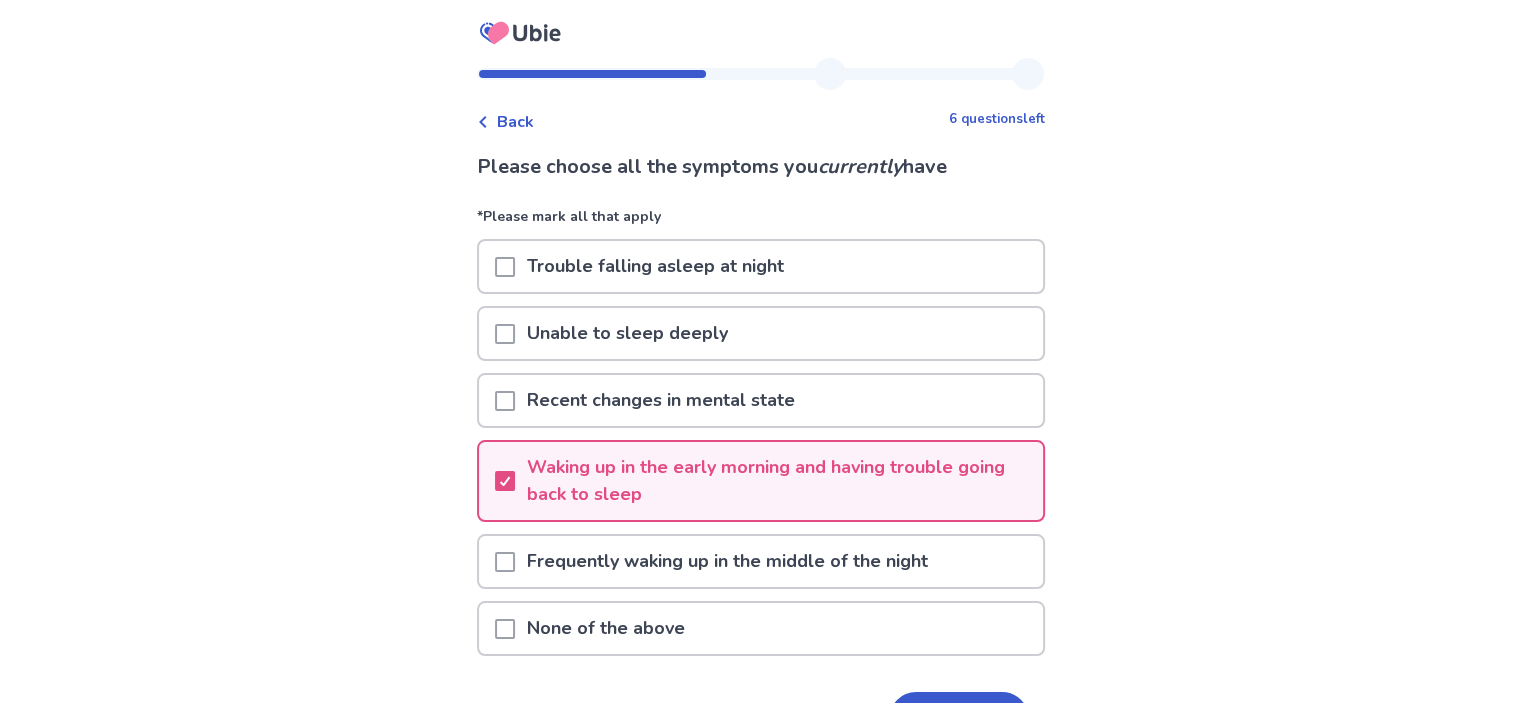 click at bounding box center (505, 562) 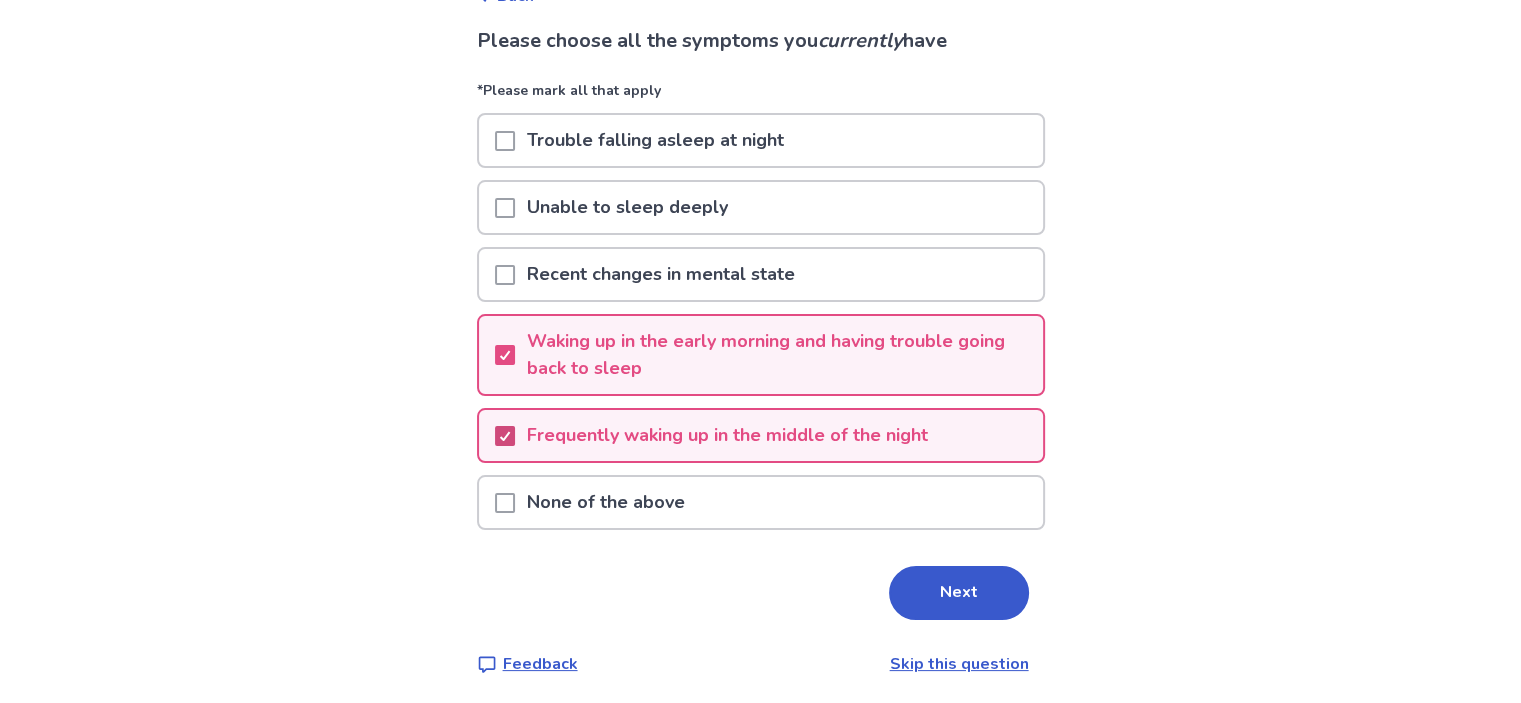 scroll, scrollTop: 125, scrollLeft: 0, axis: vertical 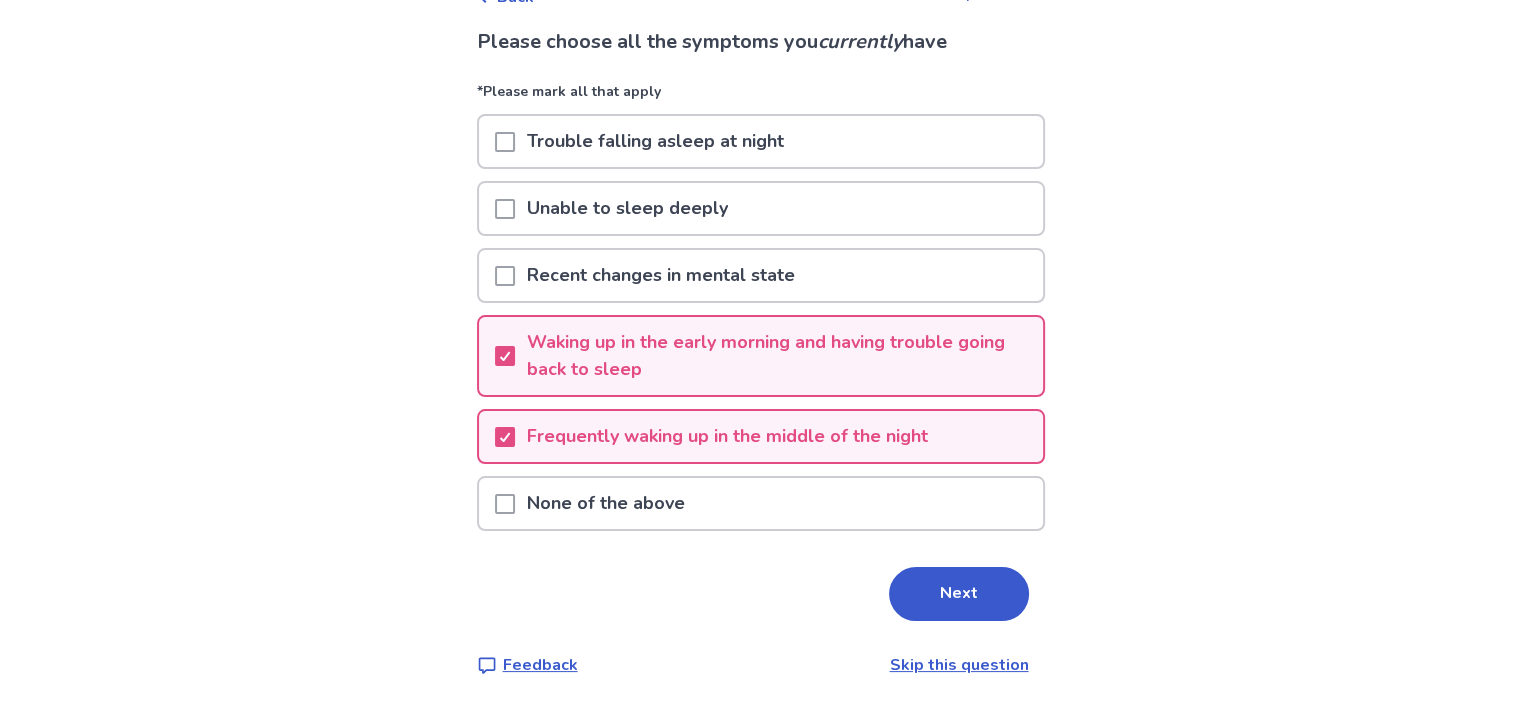 drag, startPoint x: 934, startPoint y: 572, endPoint x: 888, endPoint y: 272, distance: 303.50616 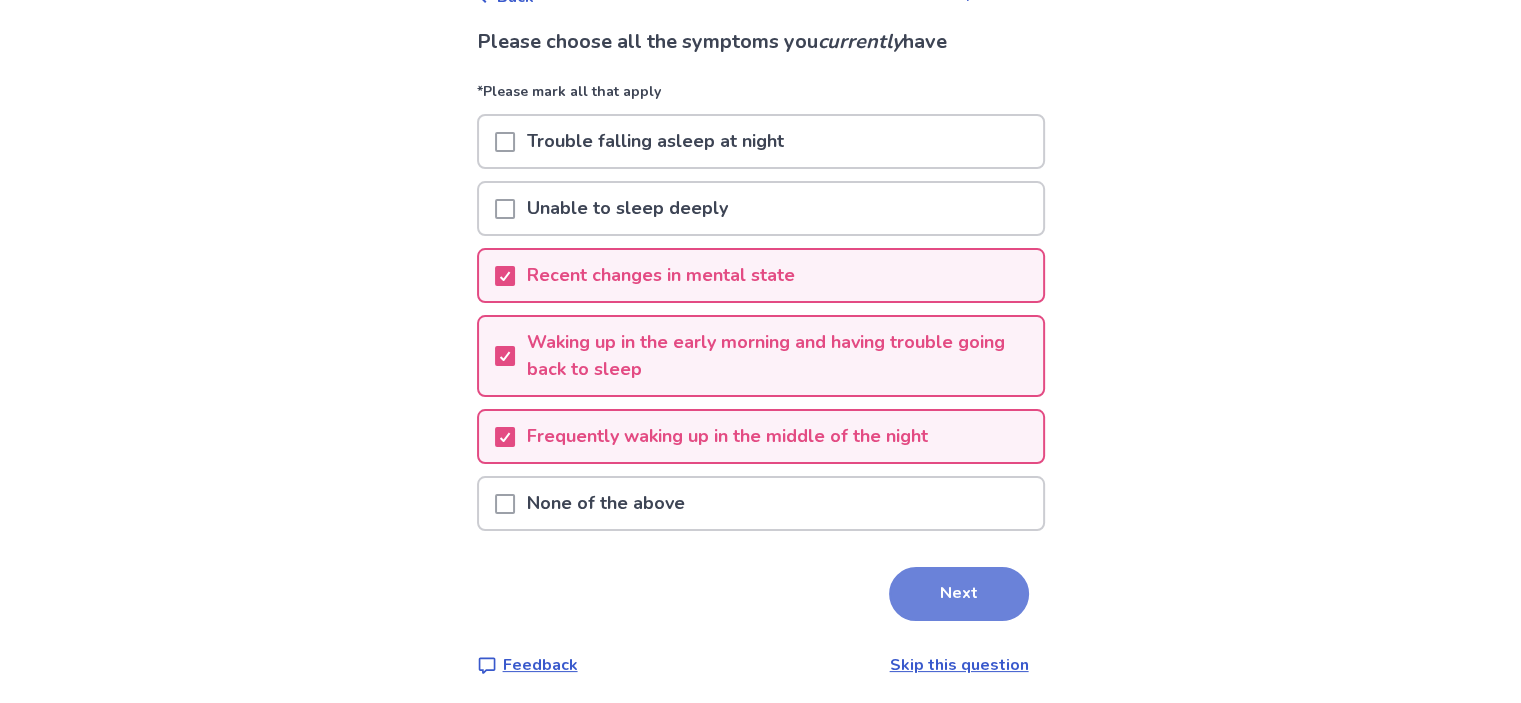 click on "Next" at bounding box center (959, 594) 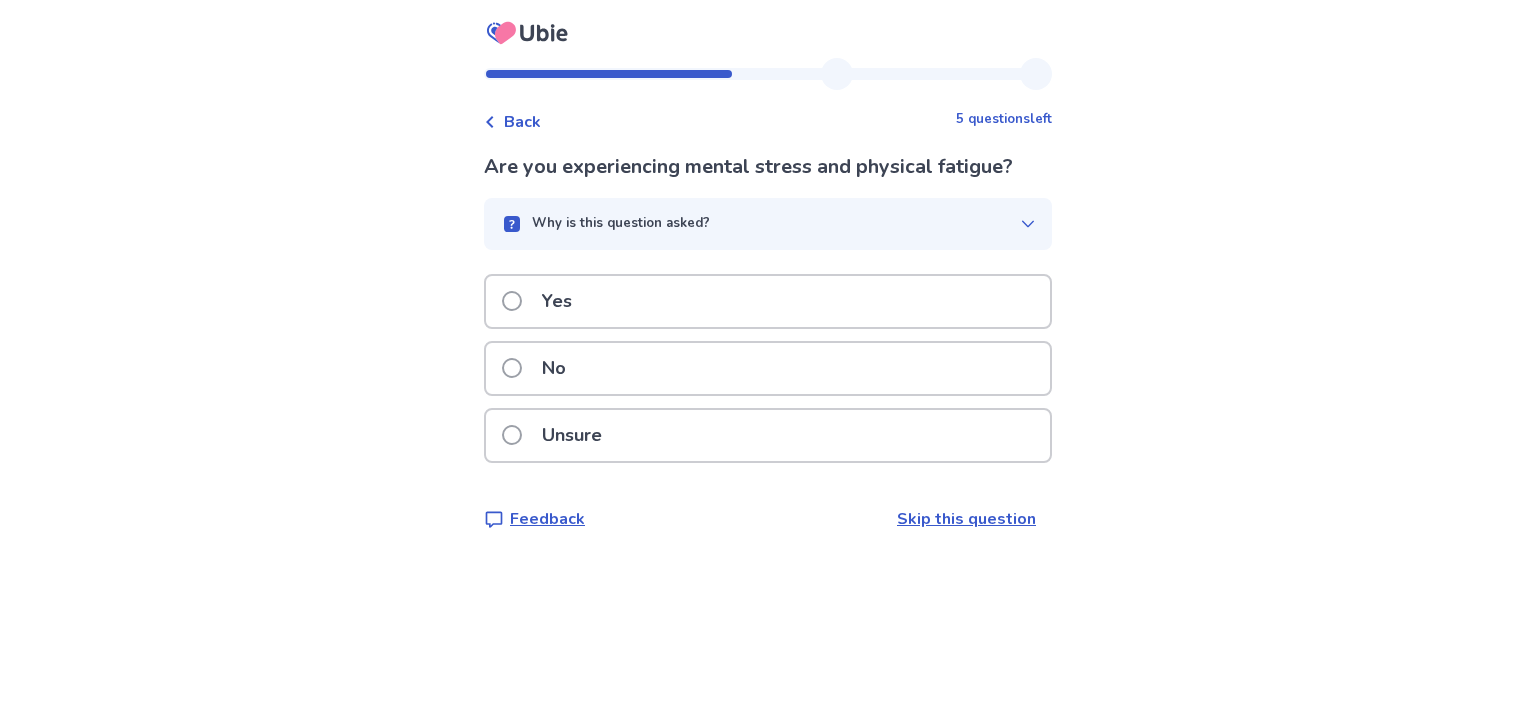 click on "Unsure" at bounding box center [768, 435] 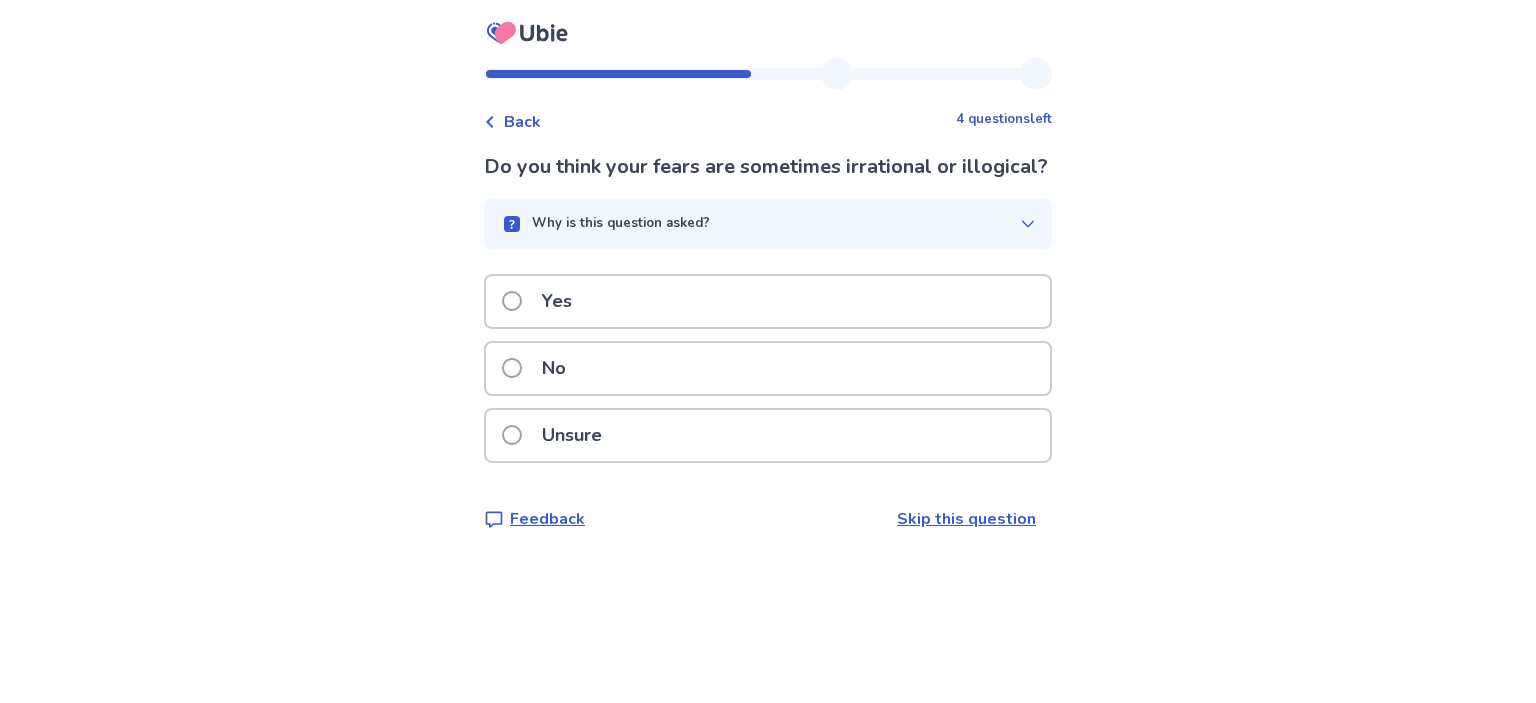 click on "Unsure" at bounding box center (768, 435) 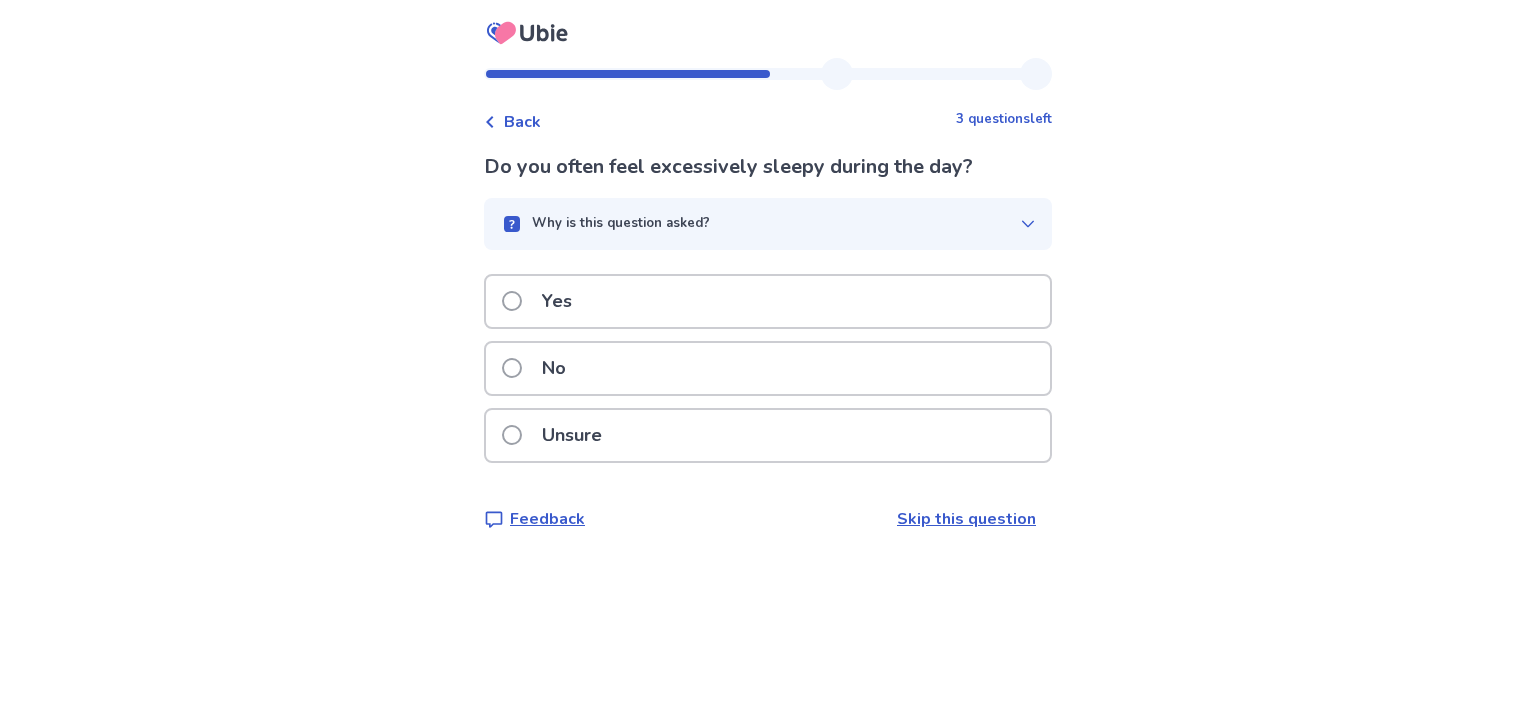 click on "No" at bounding box center [768, 368] 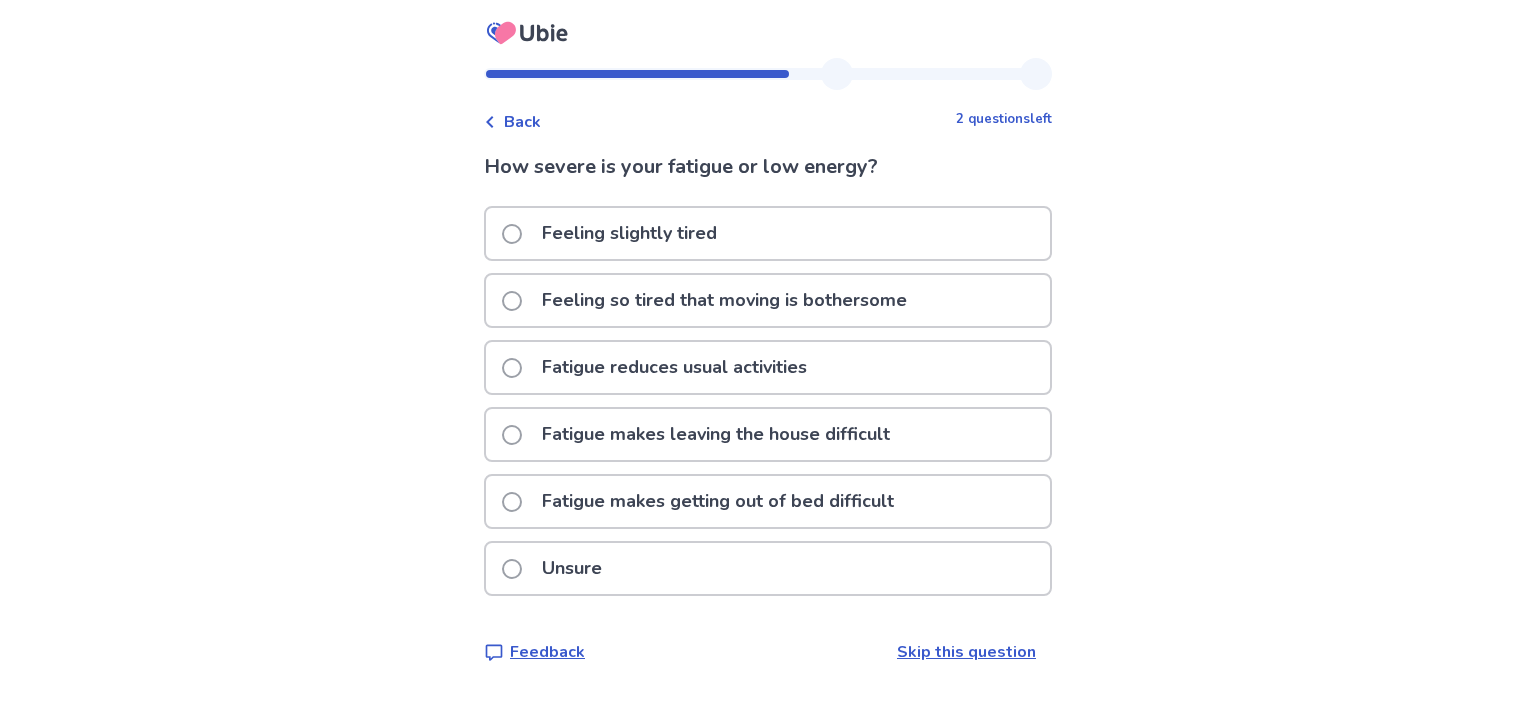 click on "Fatigue reduces usual activities" at bounding box center (674, 367) 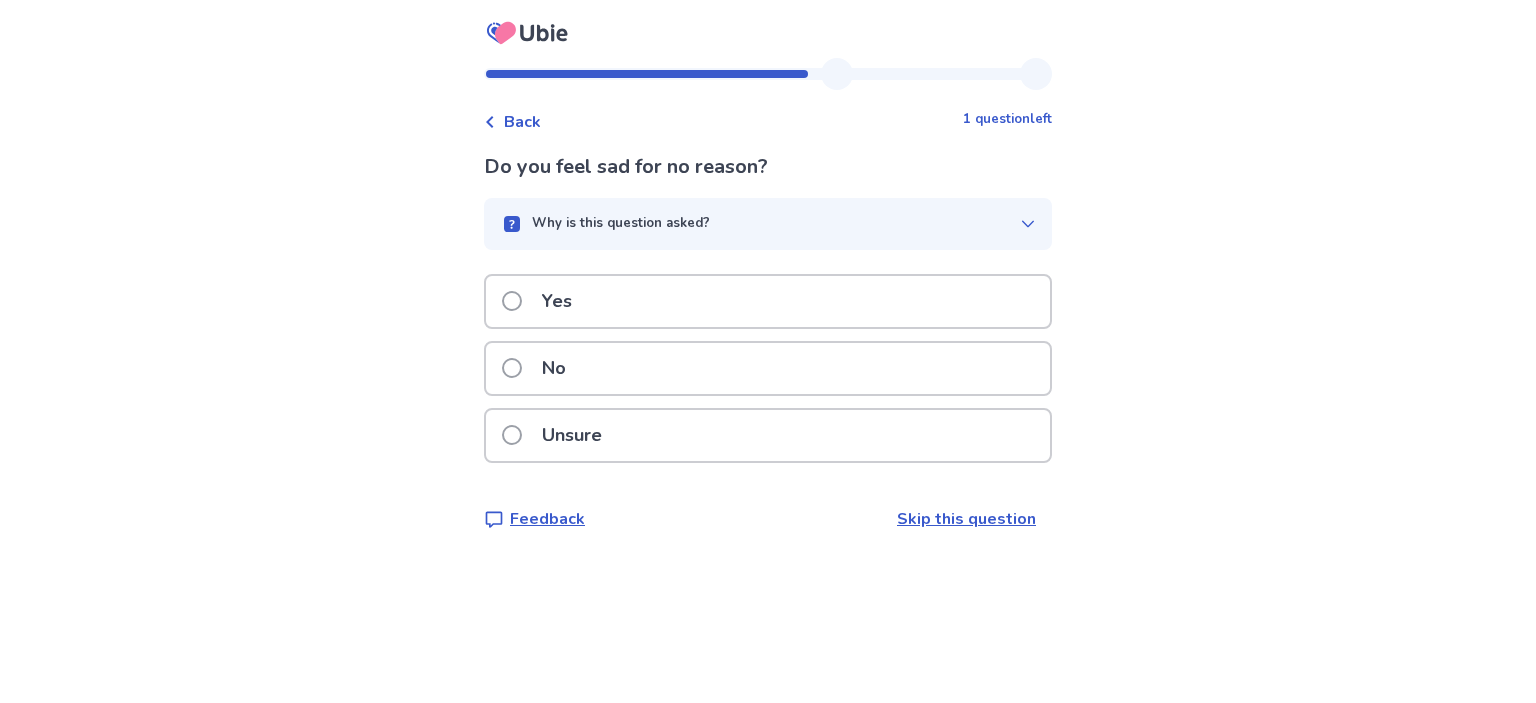 click on "No" at bounding box center (768, 368) 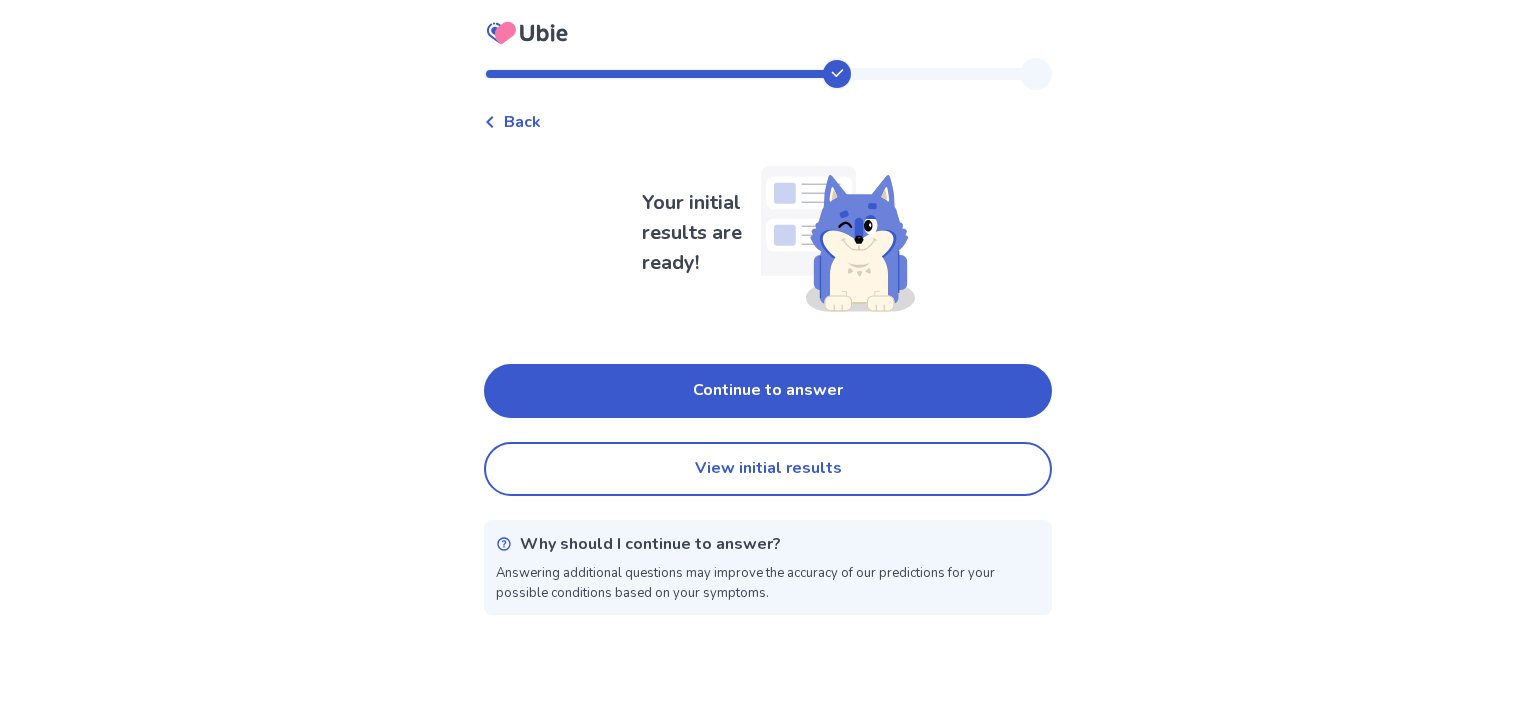 click on "Continue to answer" at bounding box center (768, 391) 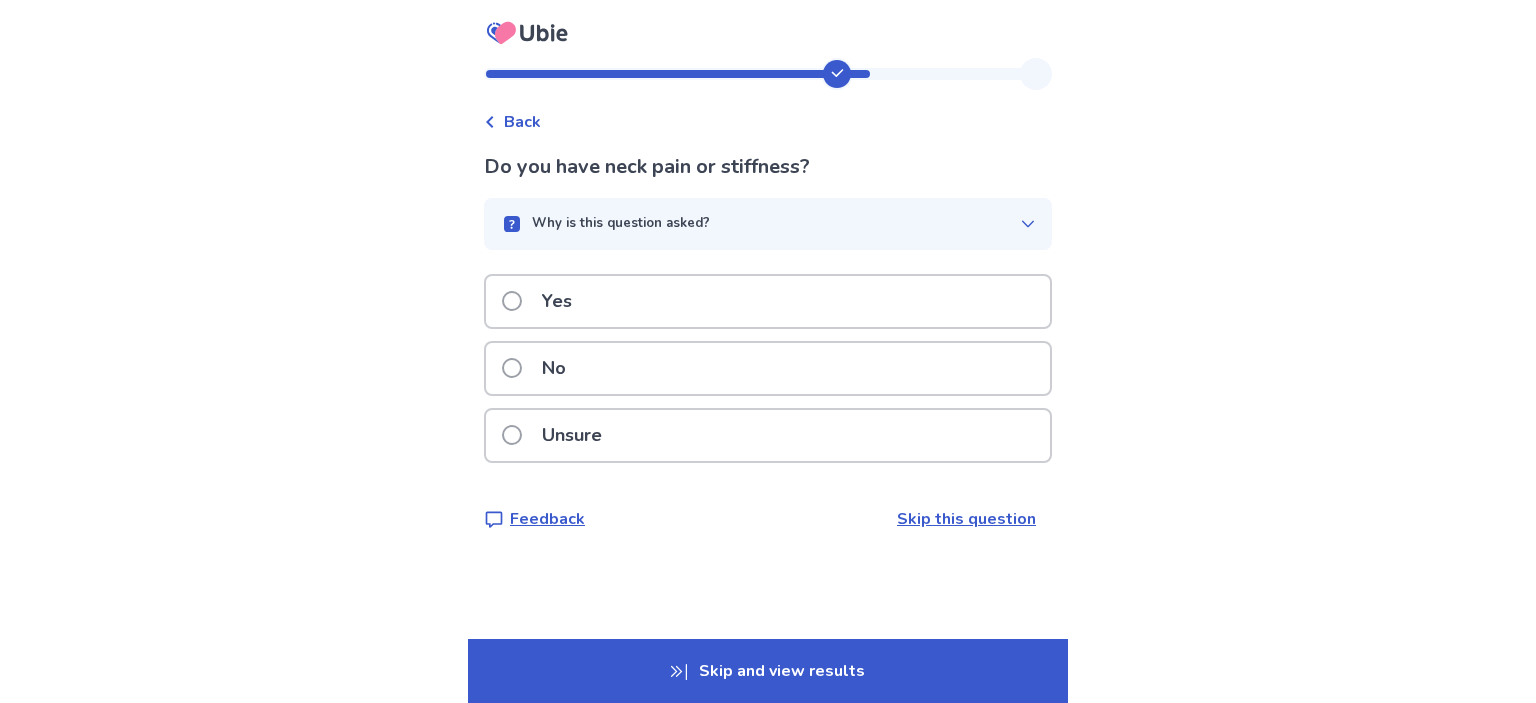 click on "No" at bounding box center (768, 368) 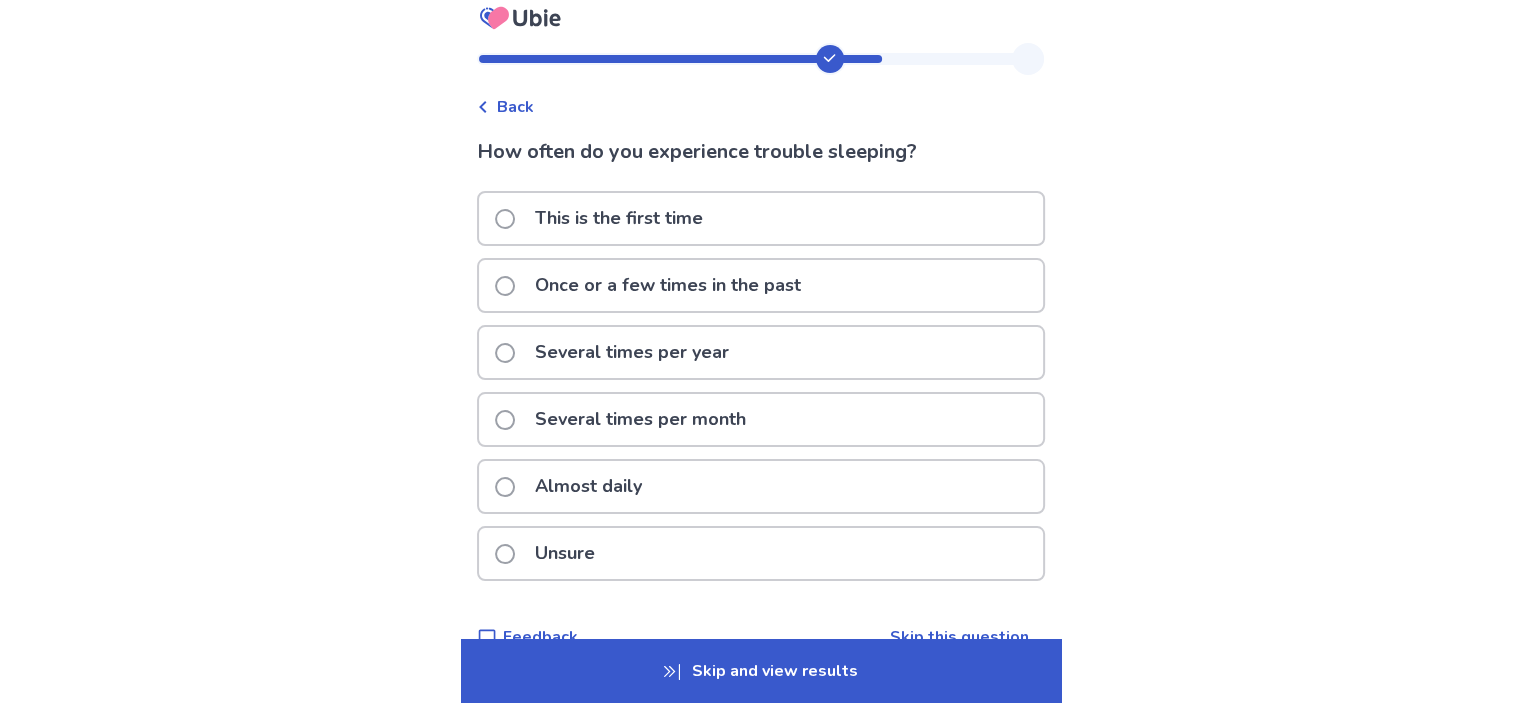 scroll, scrollTop: 16, scrollLeft: 0, axis: vertical 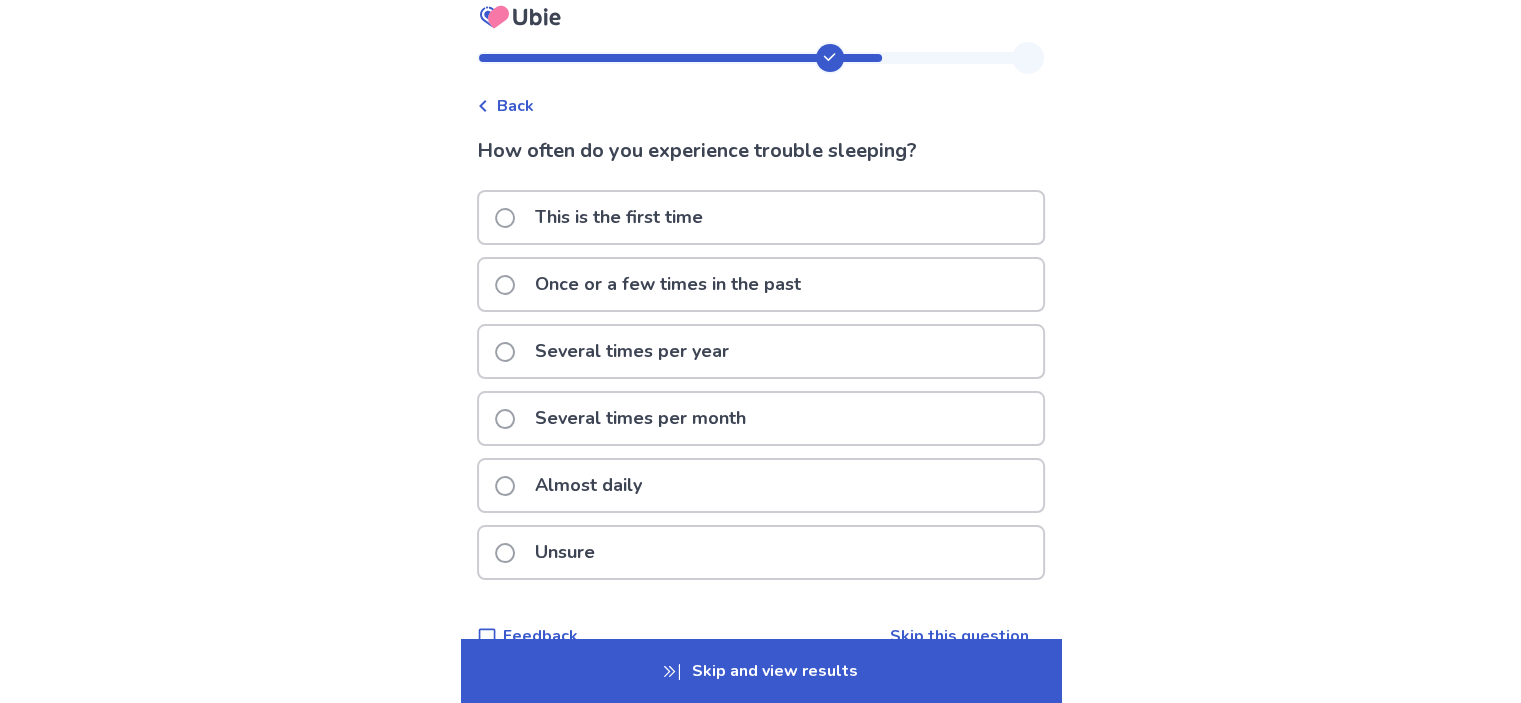 click on "Several times per month" at bounding box center [761, 418] 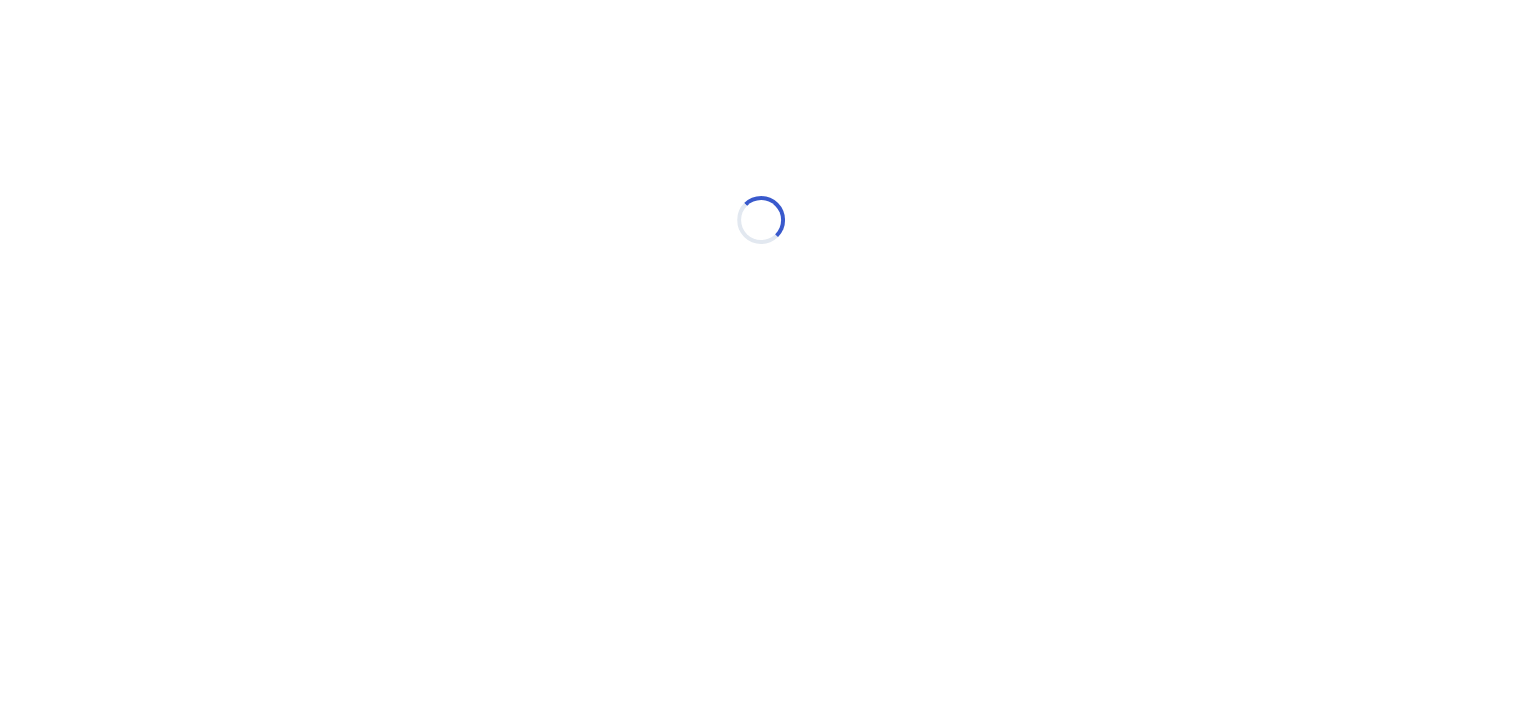 scroll, scrollTop: 0, scrollLeft: 0, axis: both 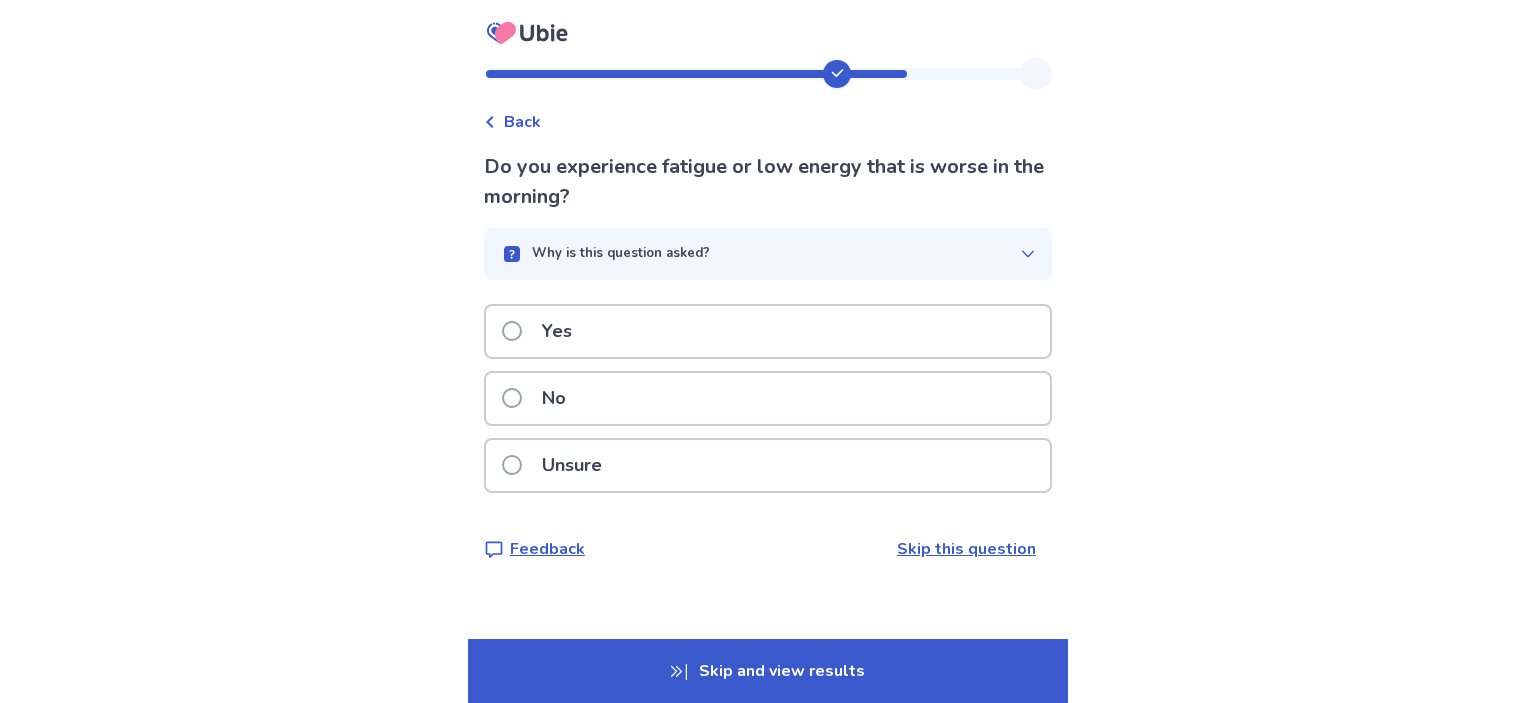 click on "No" at bounding box center [768, 398] 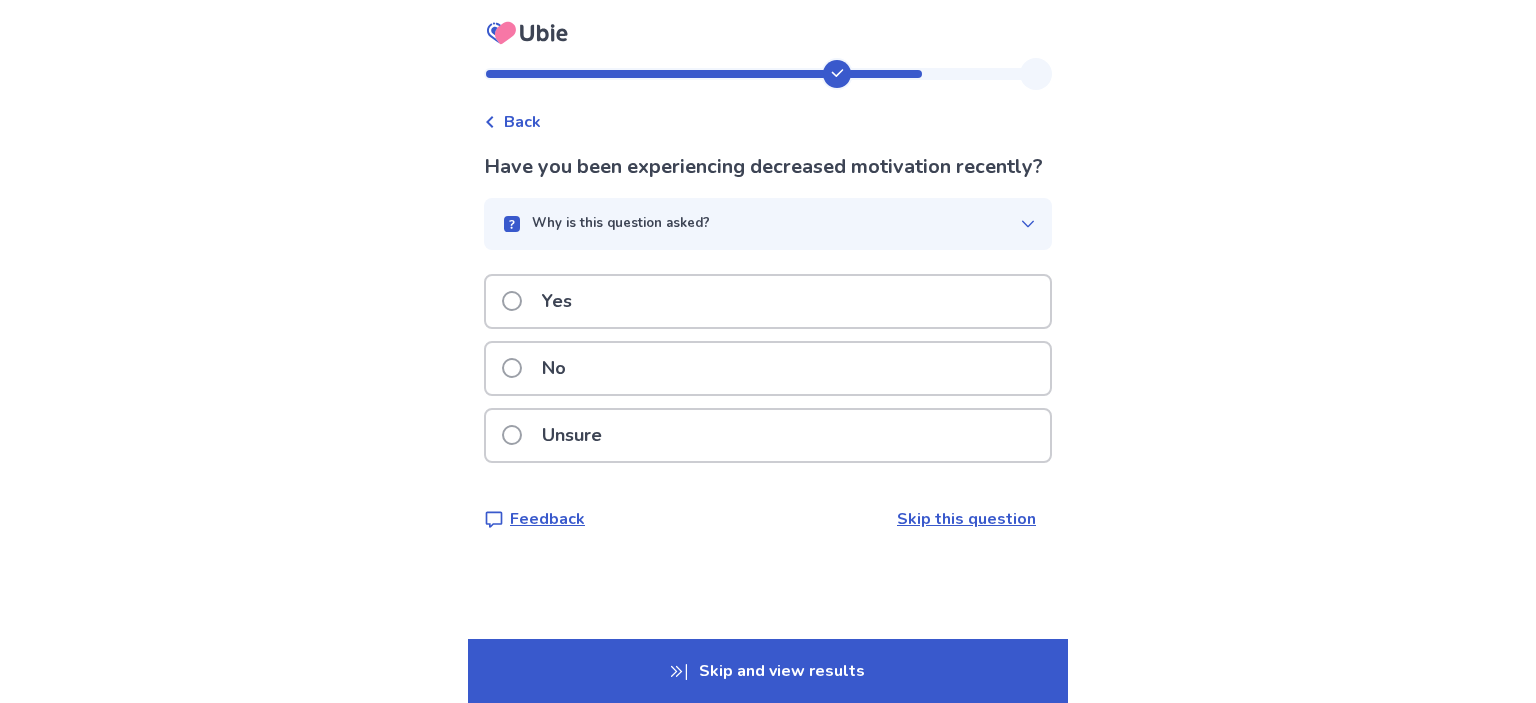click on "Yes" at bounding box center (768, 301) 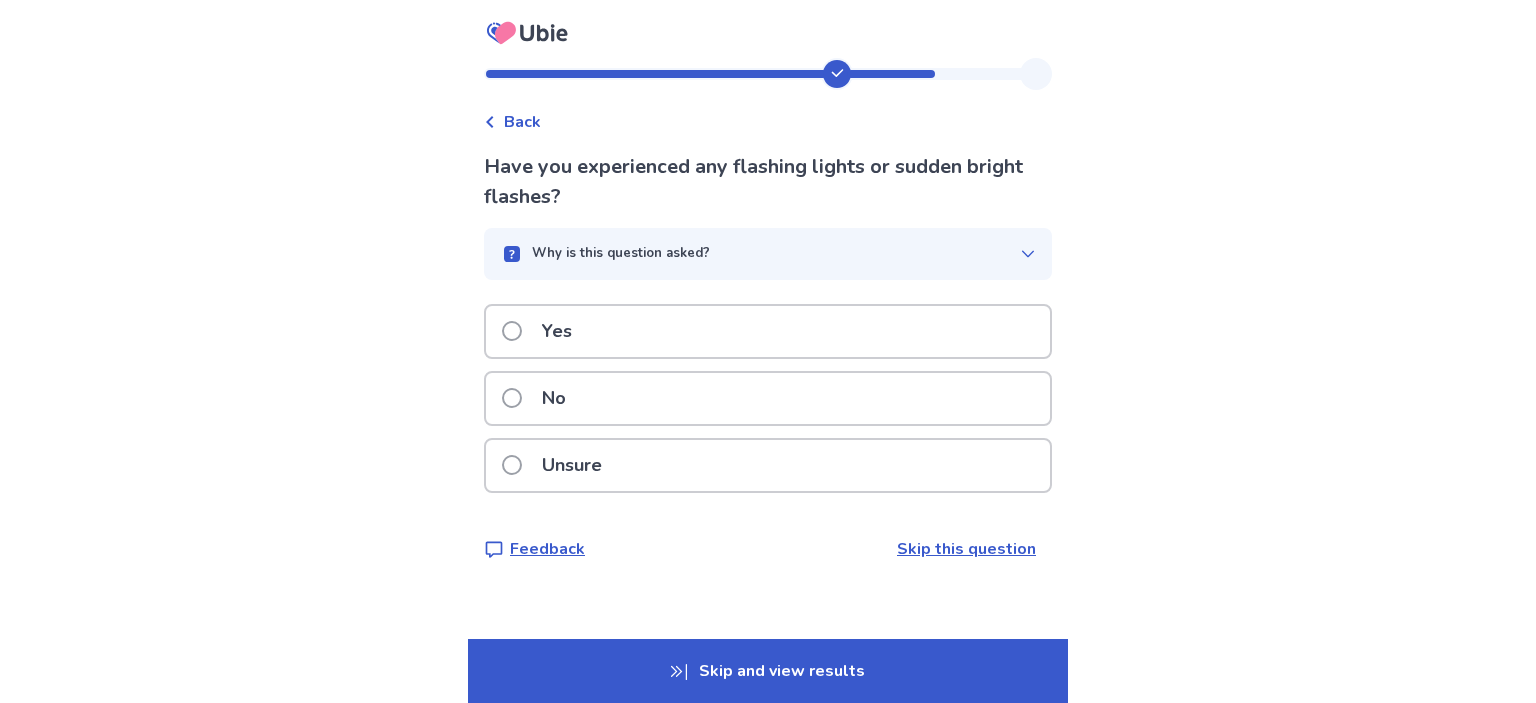 click on "No" at bounding box center [768, 398] 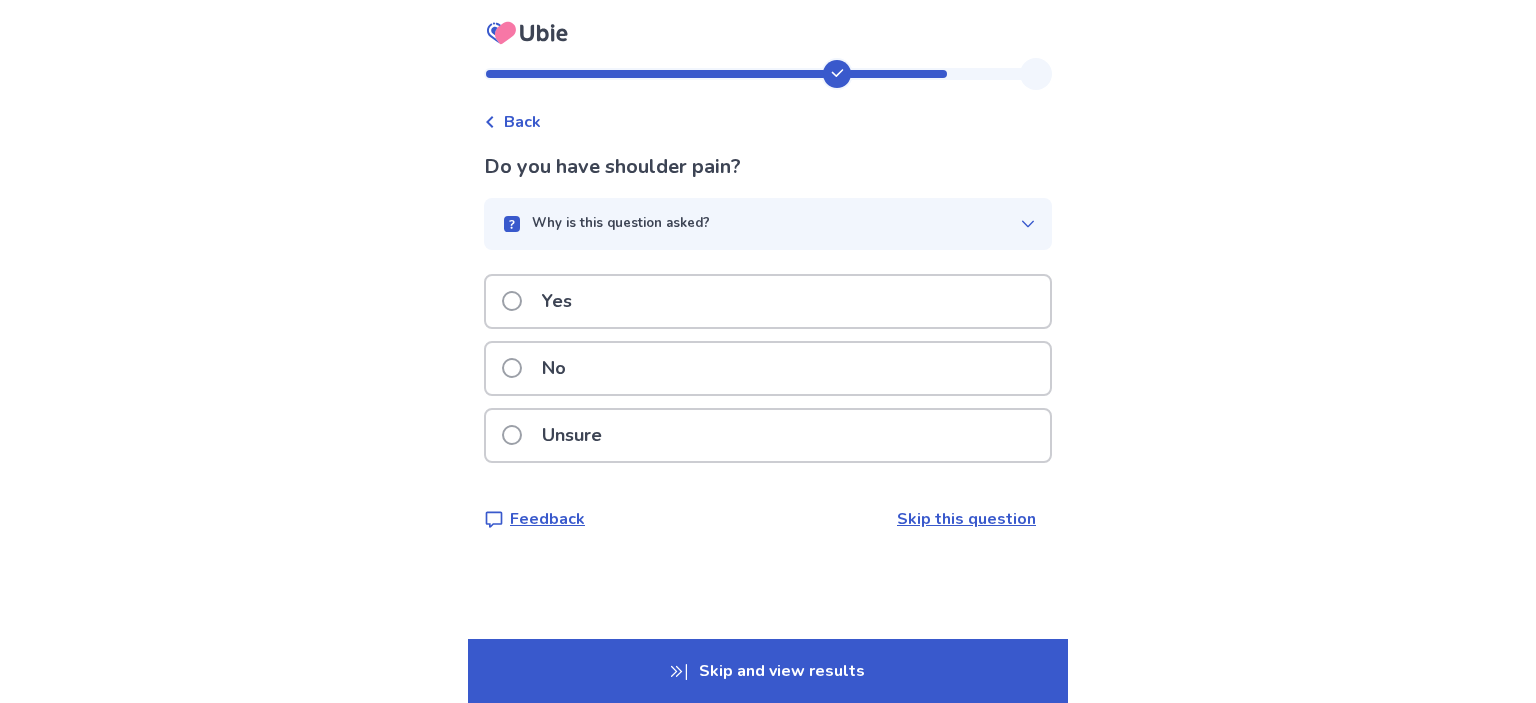 click on "No" at bounding box center [768, 368] 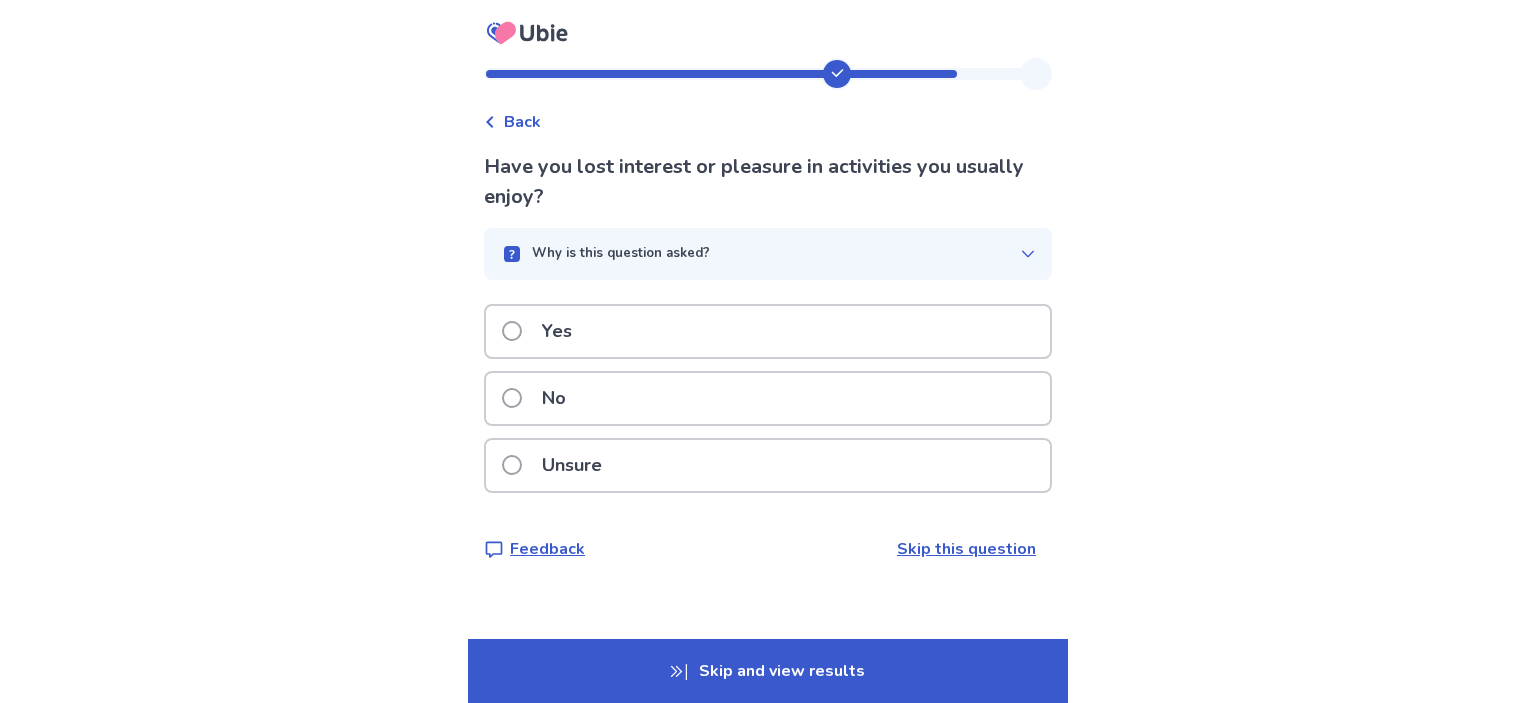 click on "Unsure" at bounding box center [768, 465] 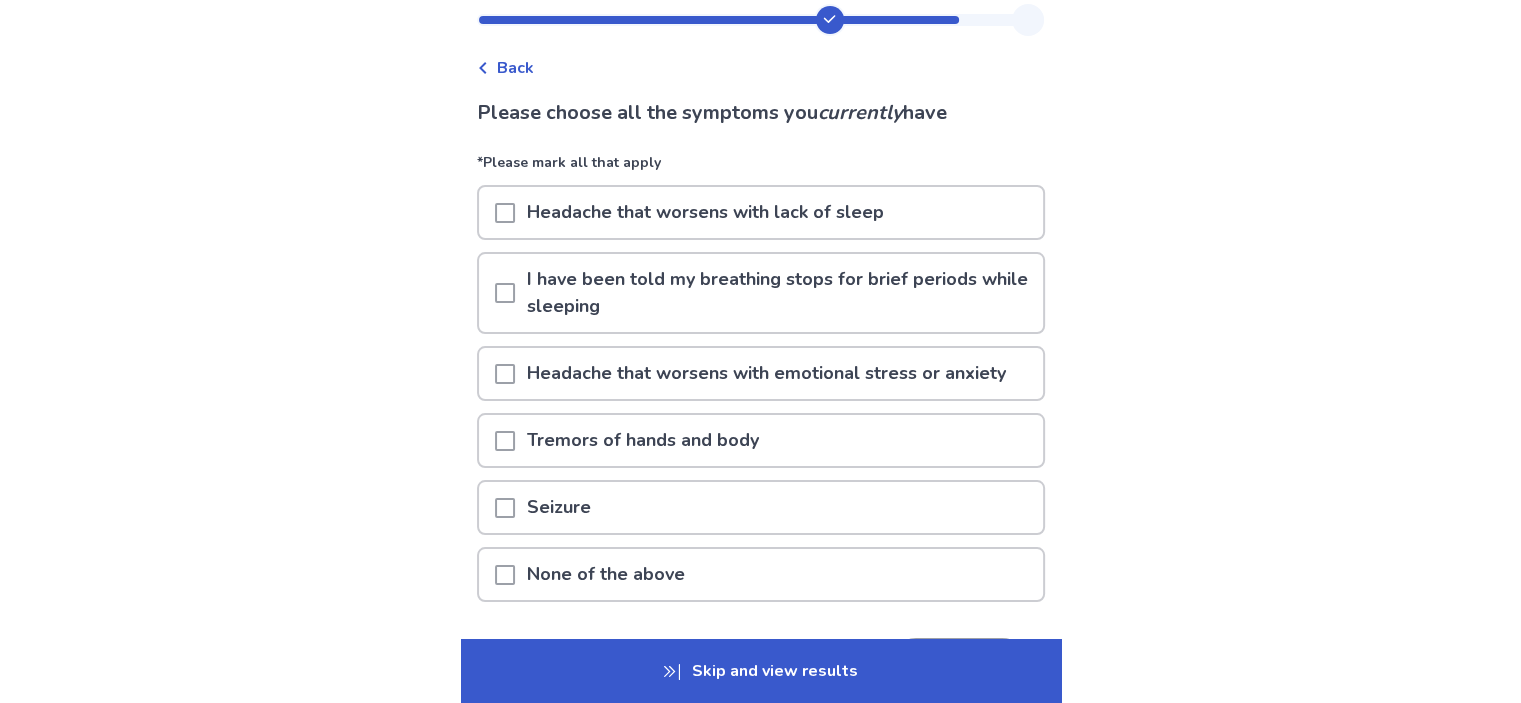 scroll, scrollTop: 55, scrollLeft: 0, axis: vertical 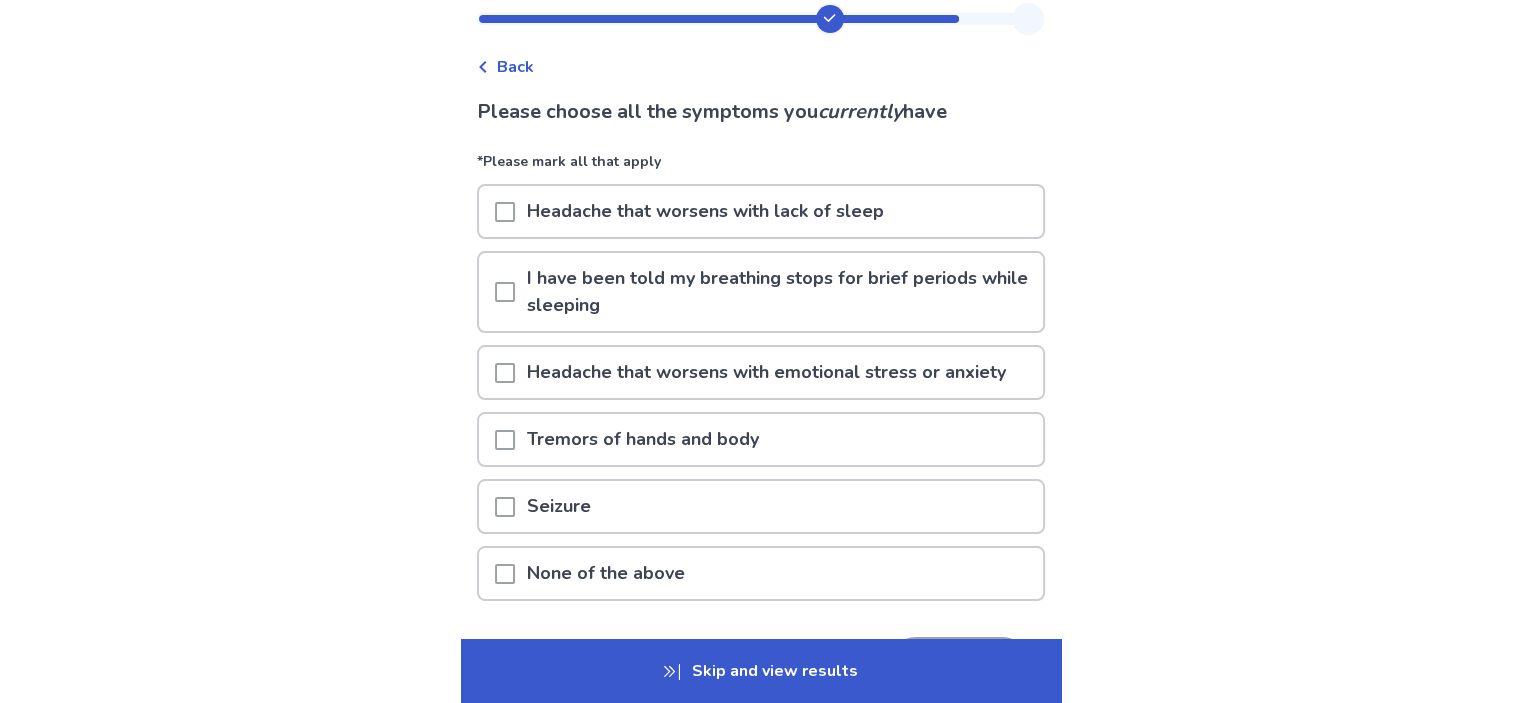 click on "None of the above" at bounding box center (606, 573) 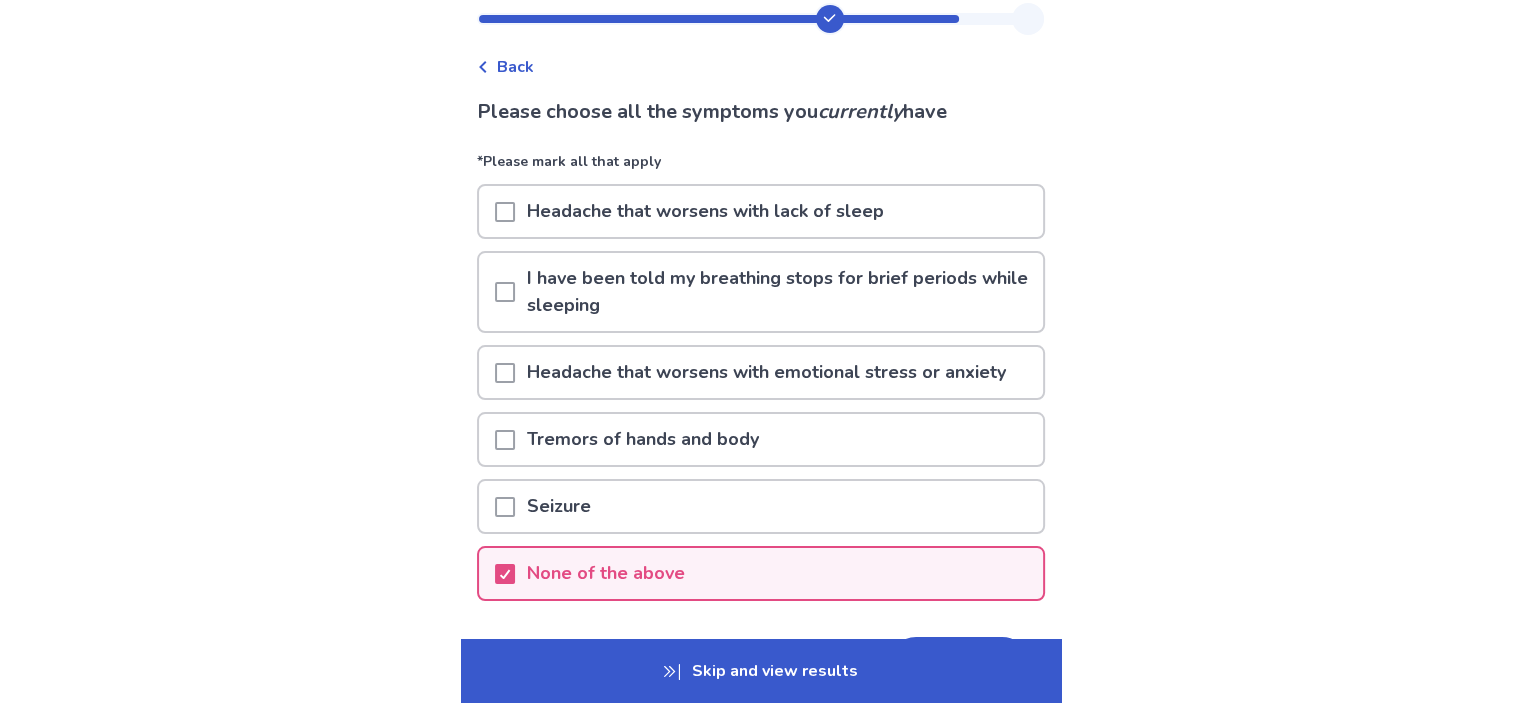 scroll, scrollTop: 175, scrollLeft: 0, axis: vertical 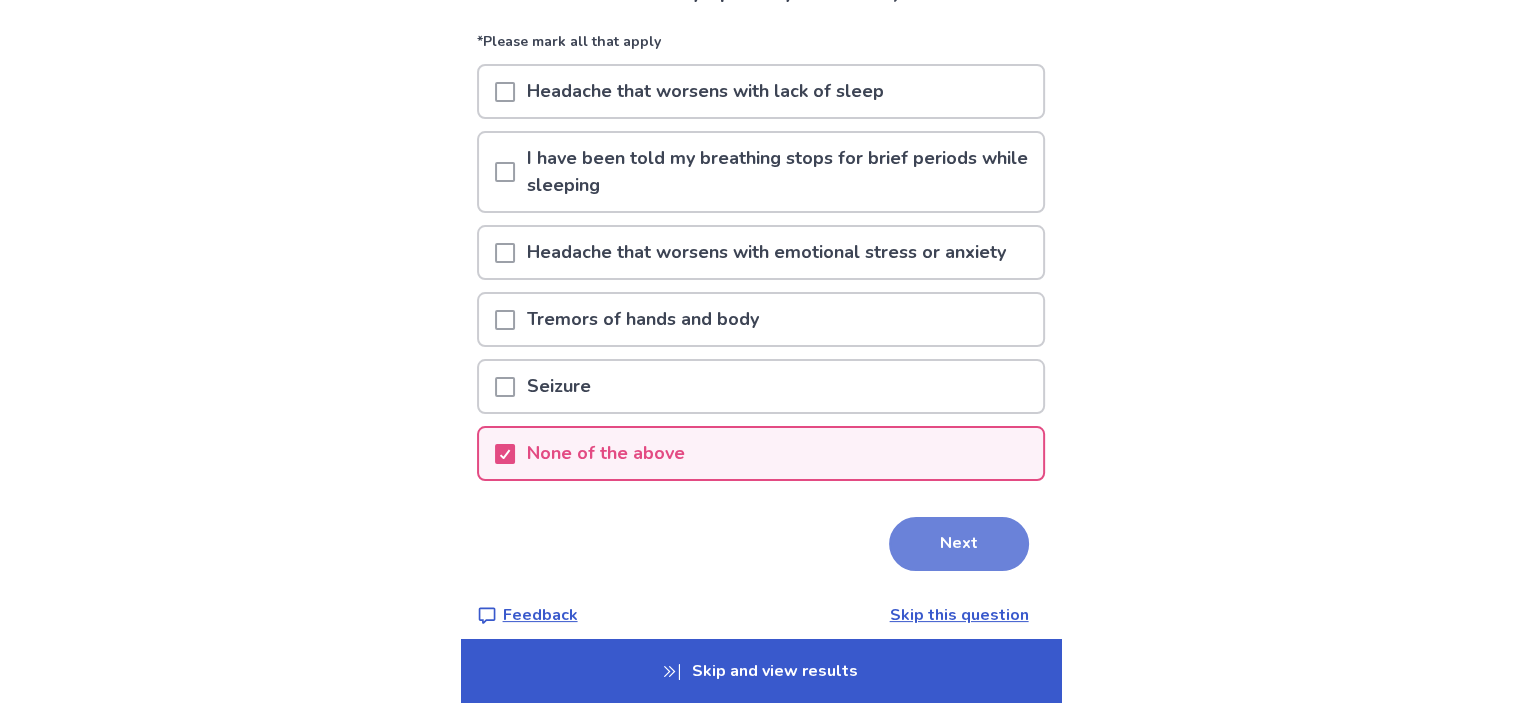 click on "Next" at bounding box center (959, 544) 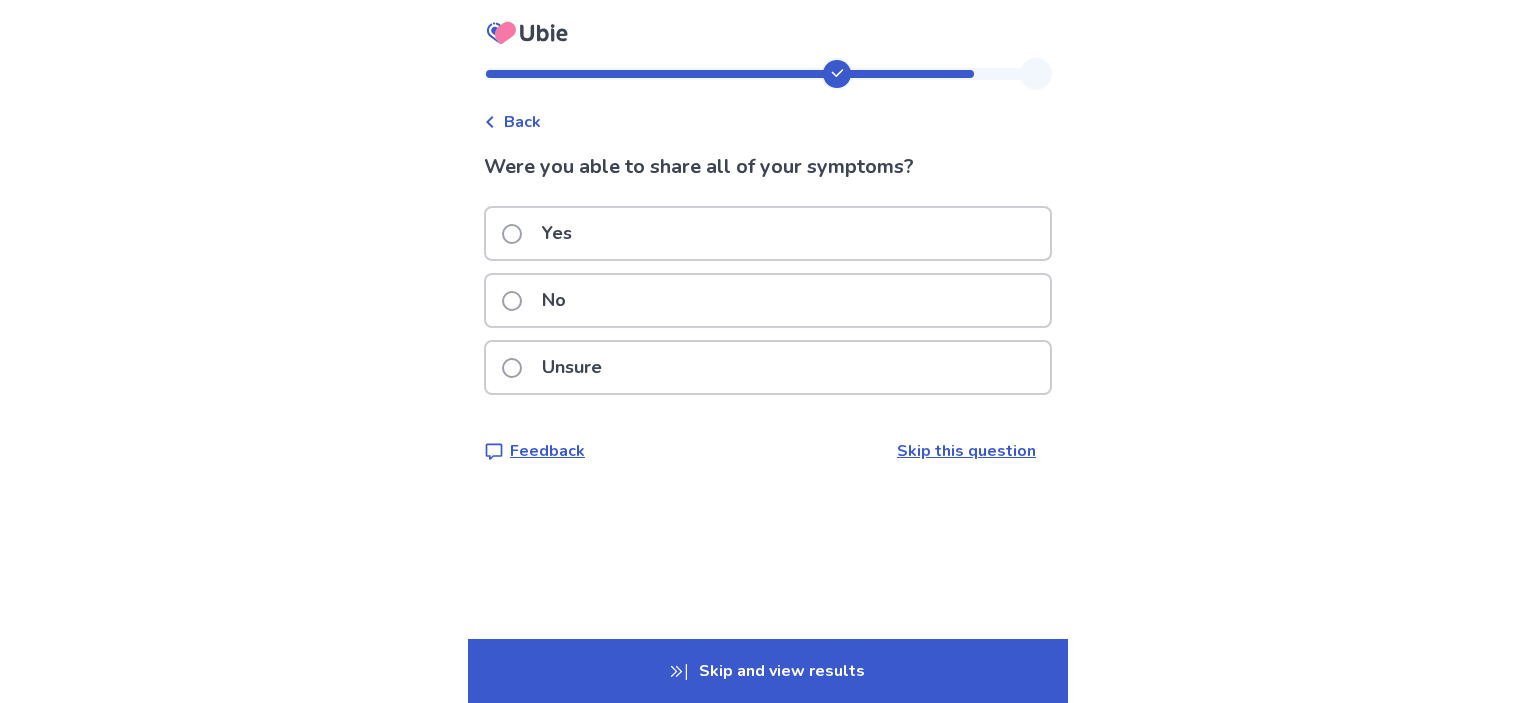 click on "Skip and view results" at bounding box center [768, 671] 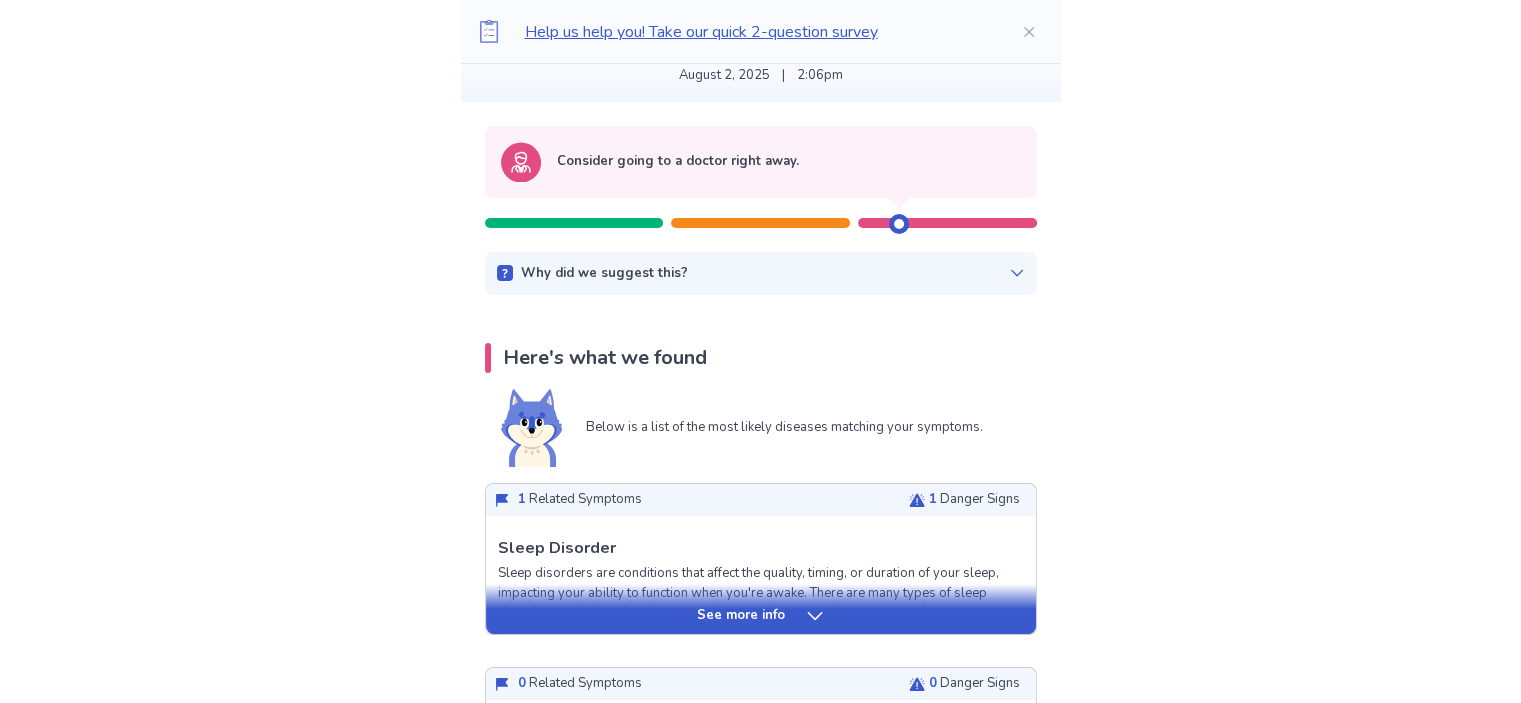 scroll, scrollTop: 152, scrollLeft: 0, axis: vertical 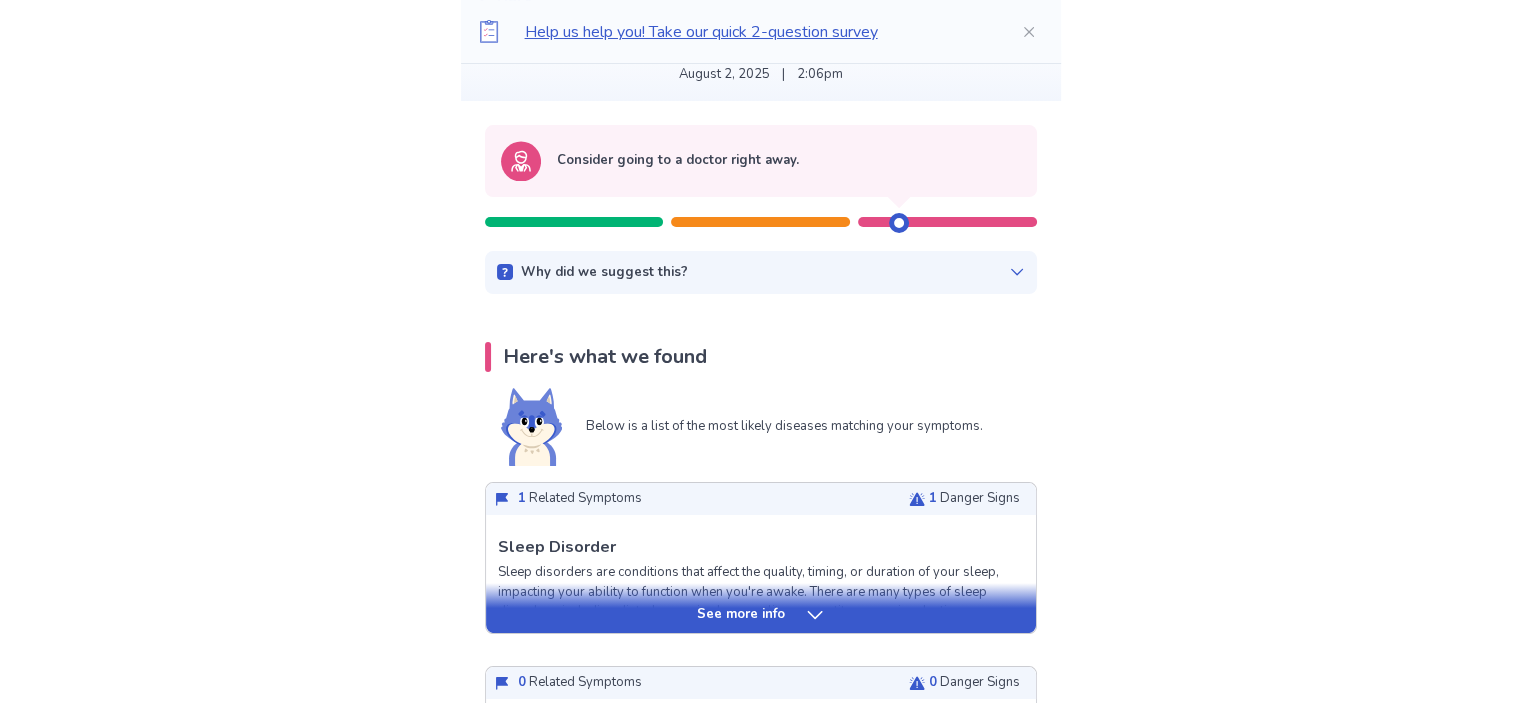 click on "See more info" at bounding box center (741, 615) 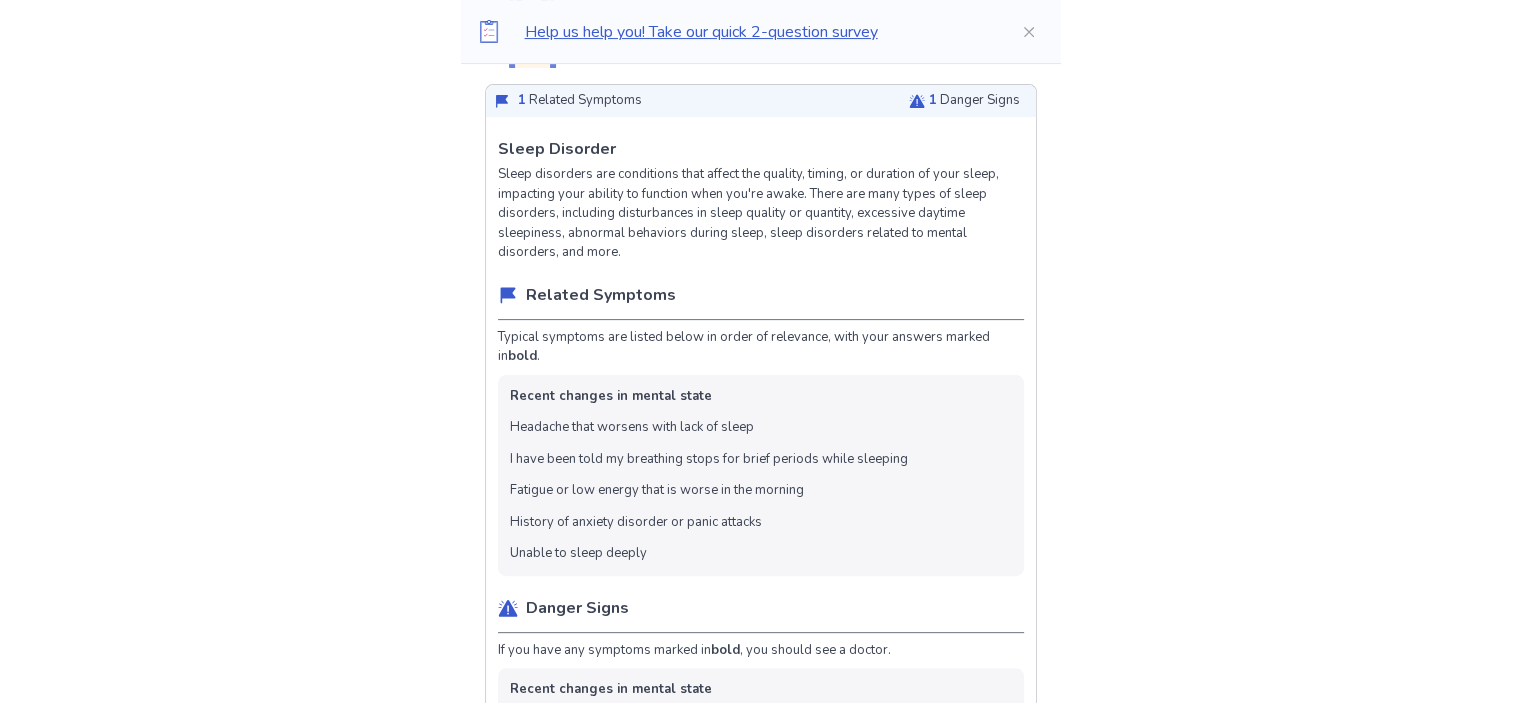 scroll, scrollTop: 0, scrollLeft: 0, axis: both 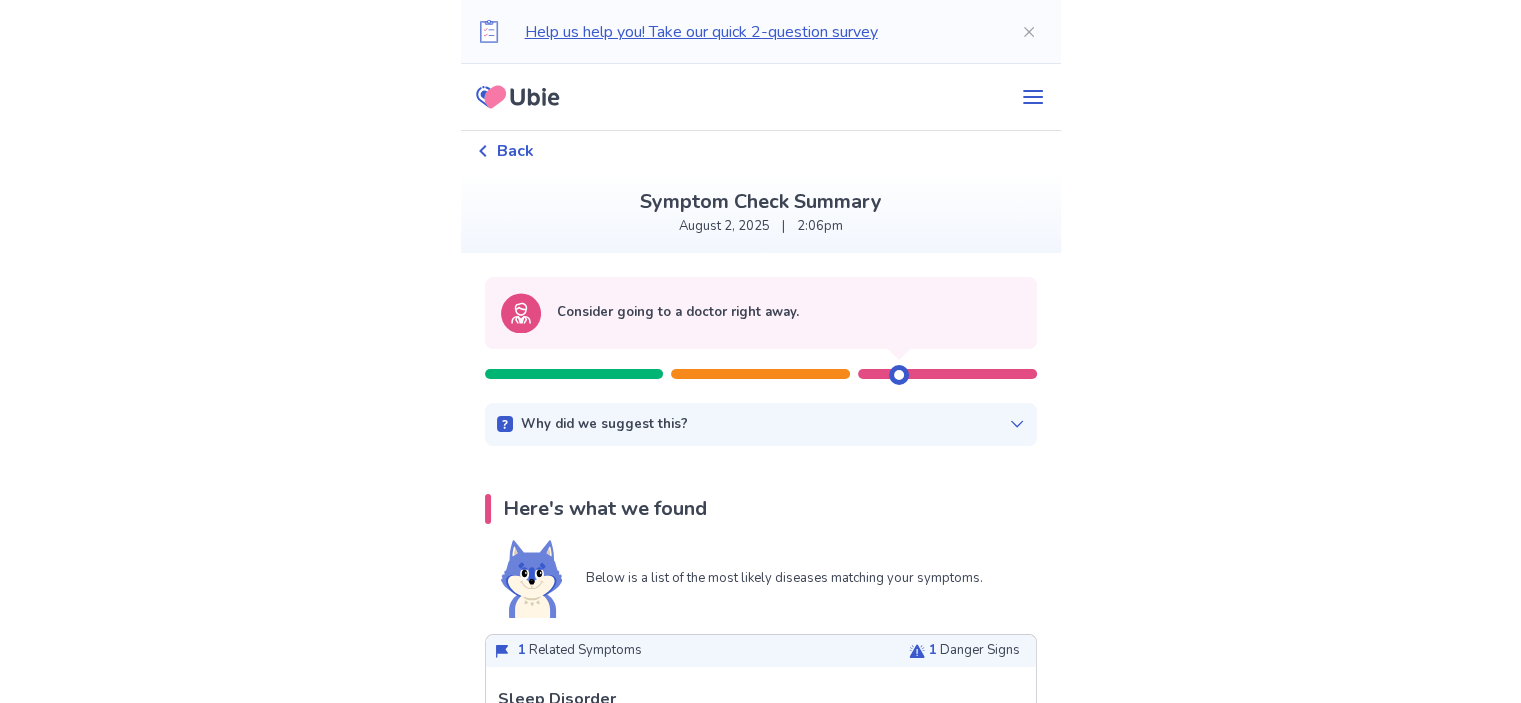 click on "Why did we suggest this?" at bounding box center [761, 425] 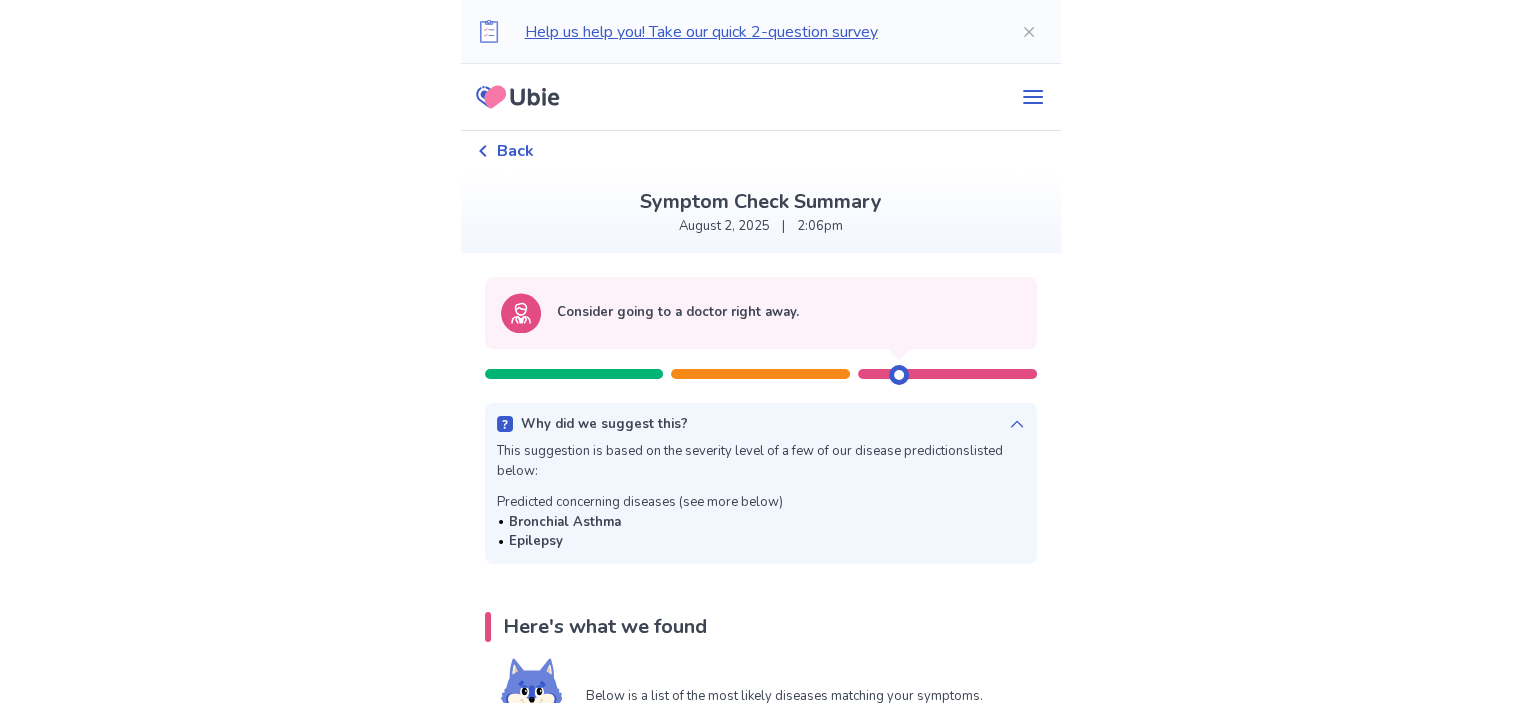 click on "Why did we suggest this?" at bounding box center [761, 425] 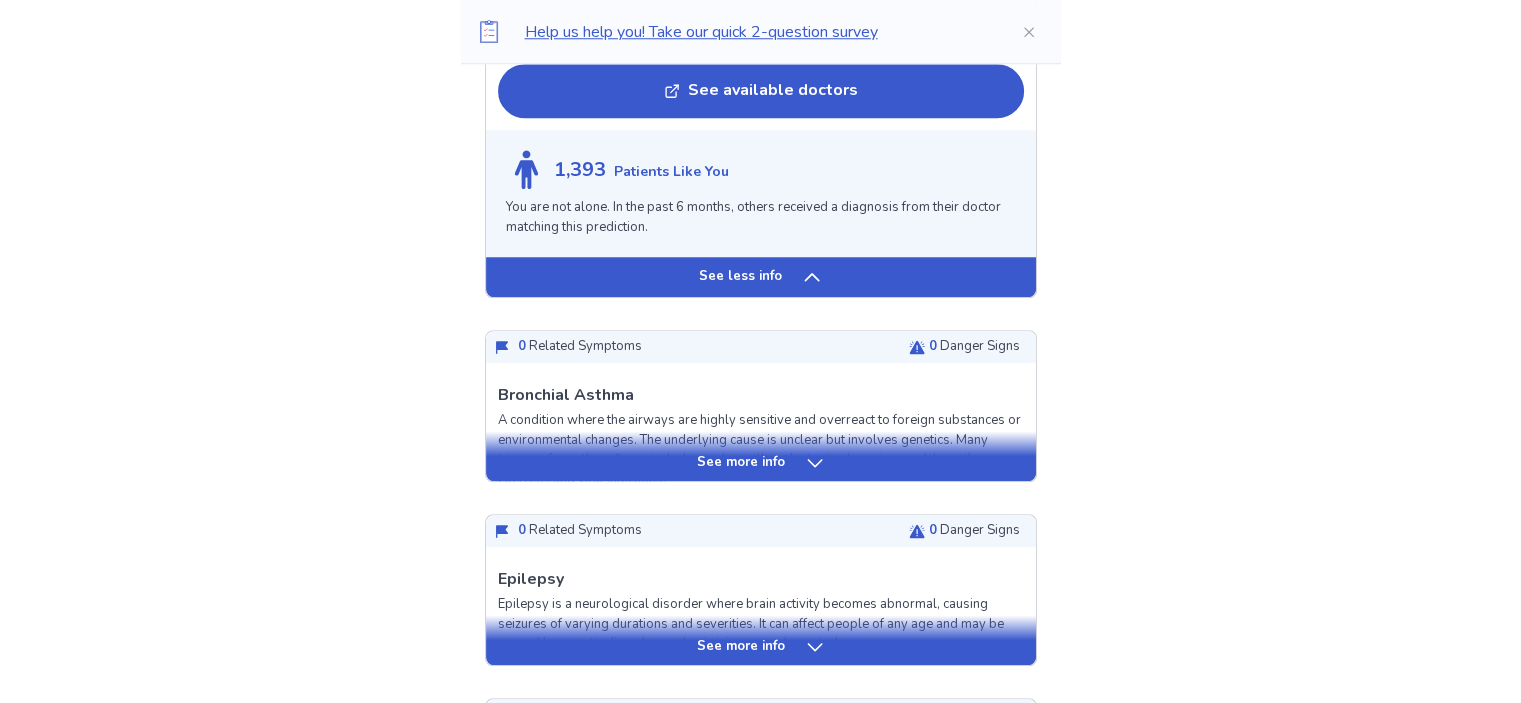 scroll, scrollTop: 1979, scrollLeft: 0, axis: vertical 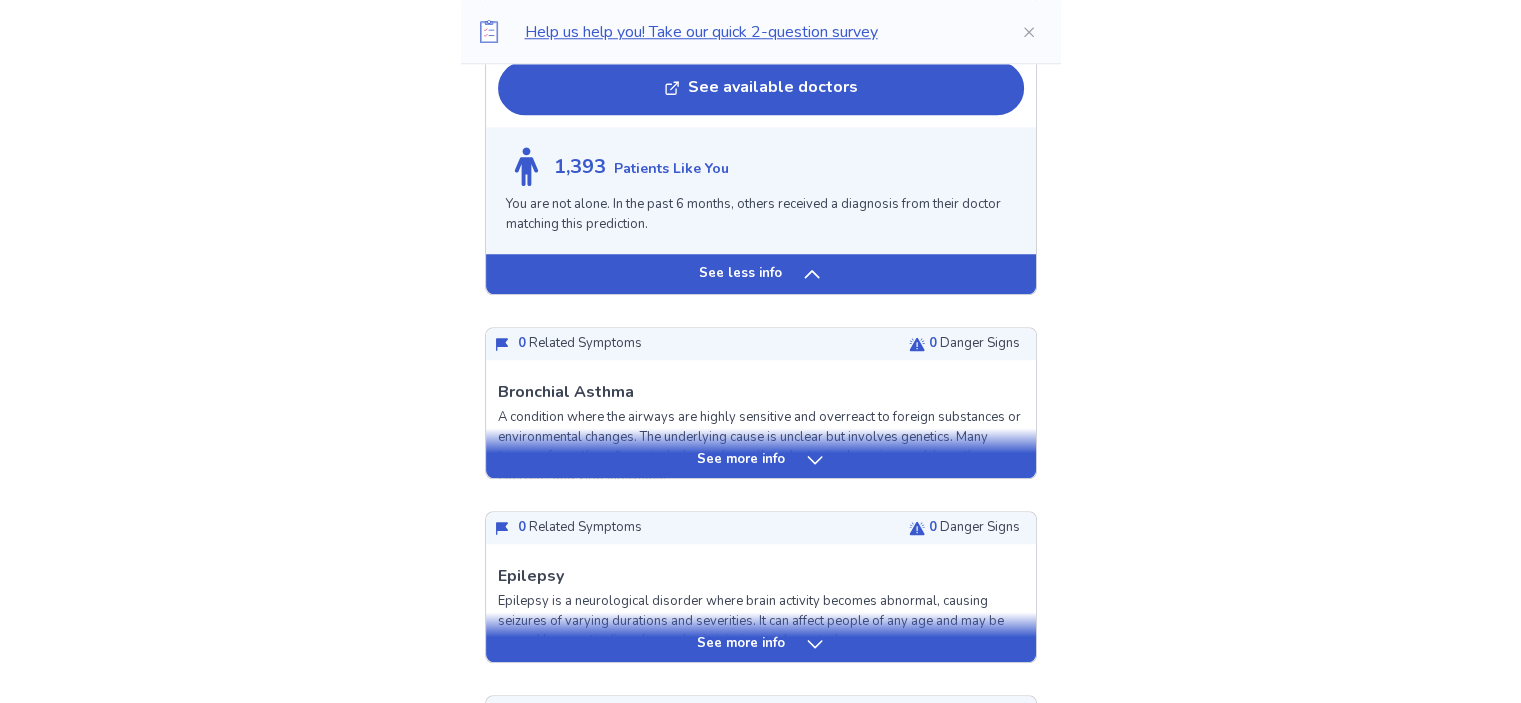 click on "See more info" at bounding box center [761, 644] 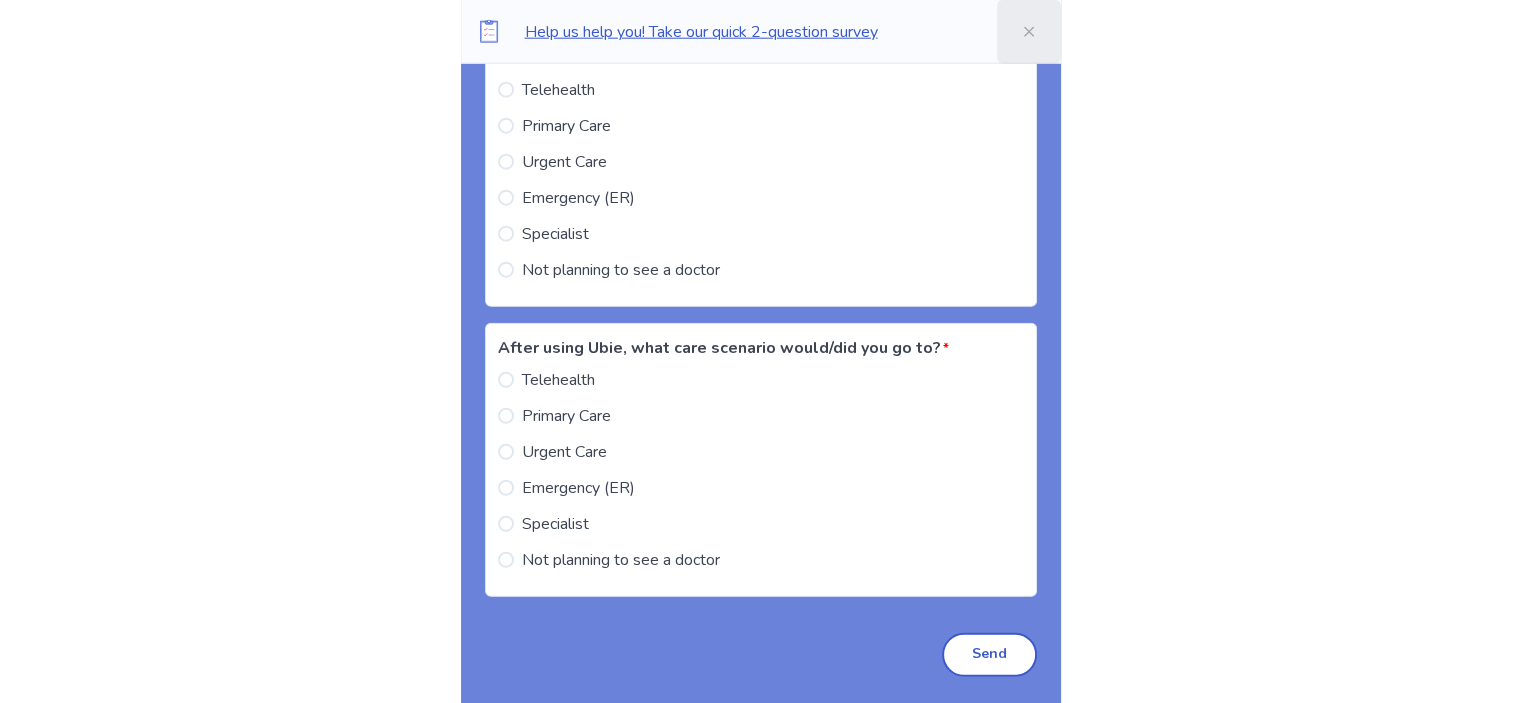 scroll, scrollTop: 5108, scrollLeft: 0, axis: vertical 